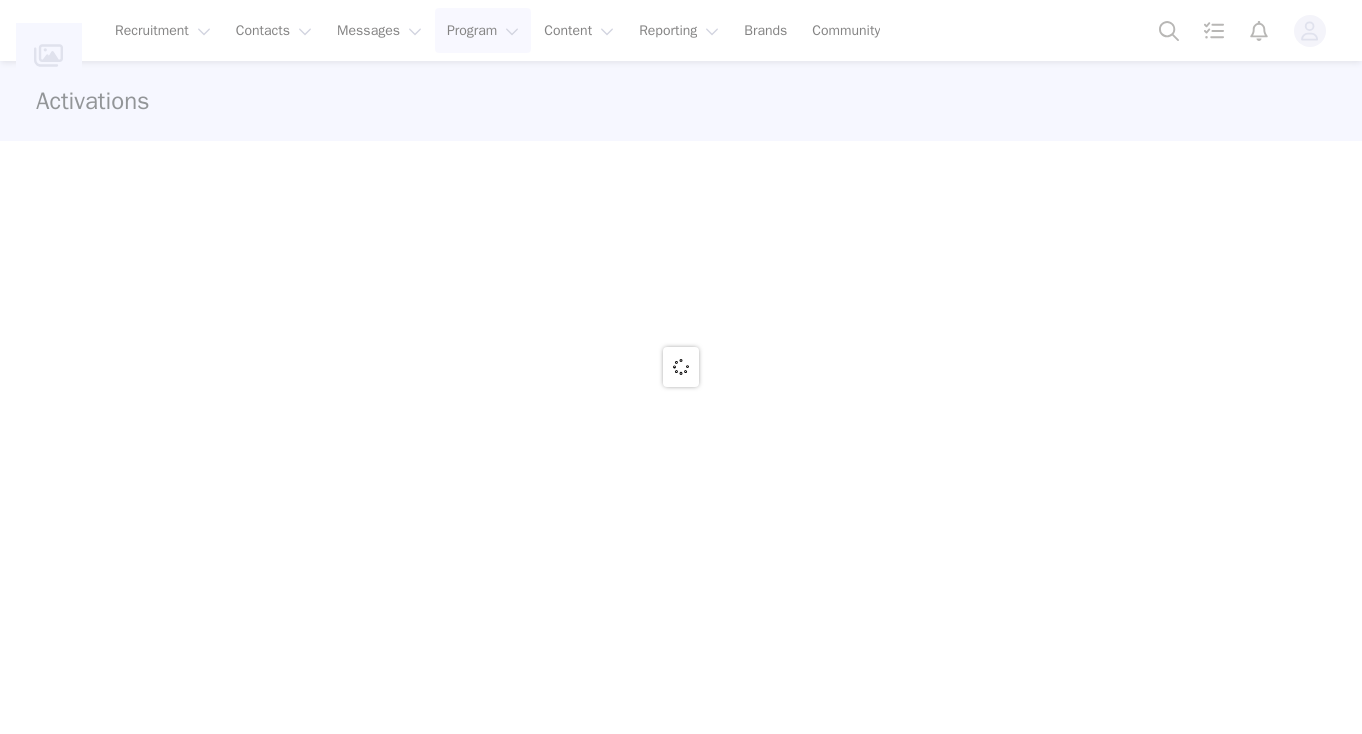 scroll, scrollTop: 0, scrollLeft: 0, axis: both 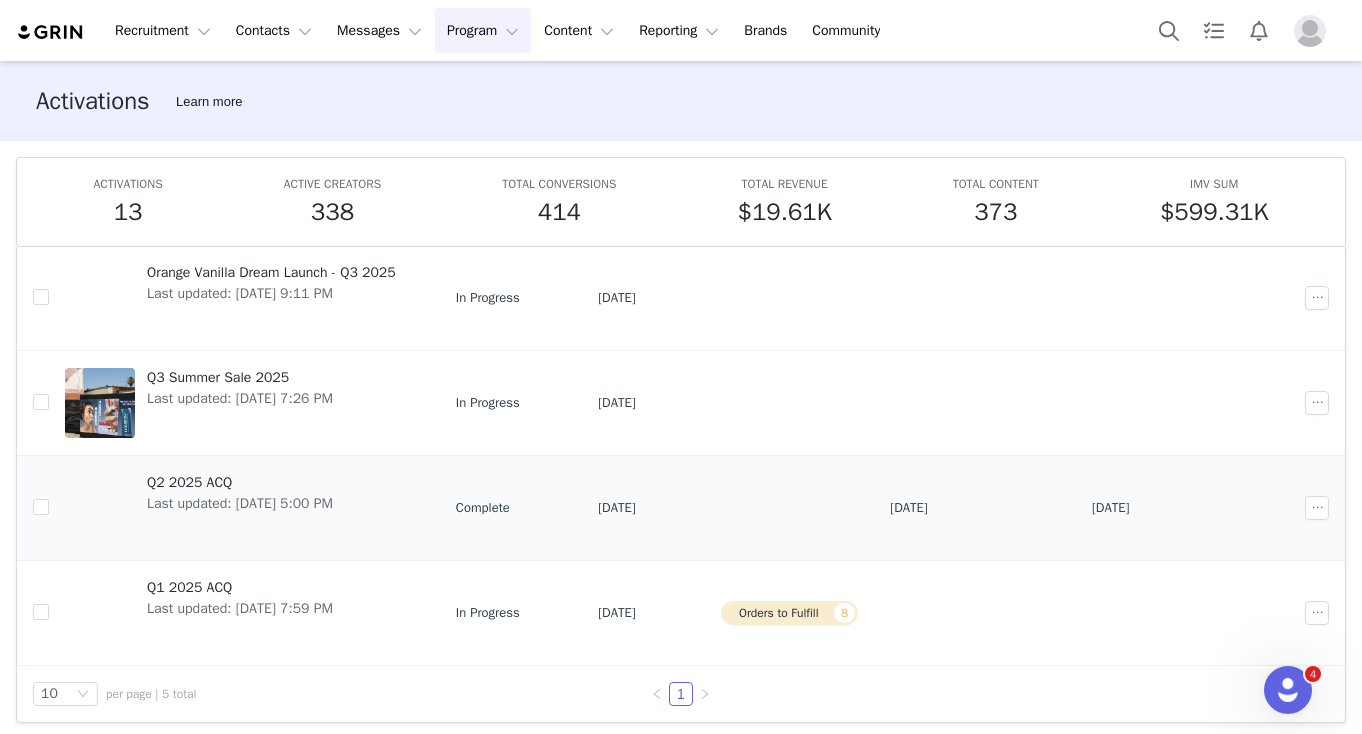 click on "Q2 2025 ACQ" at bounding box center (240, 482) 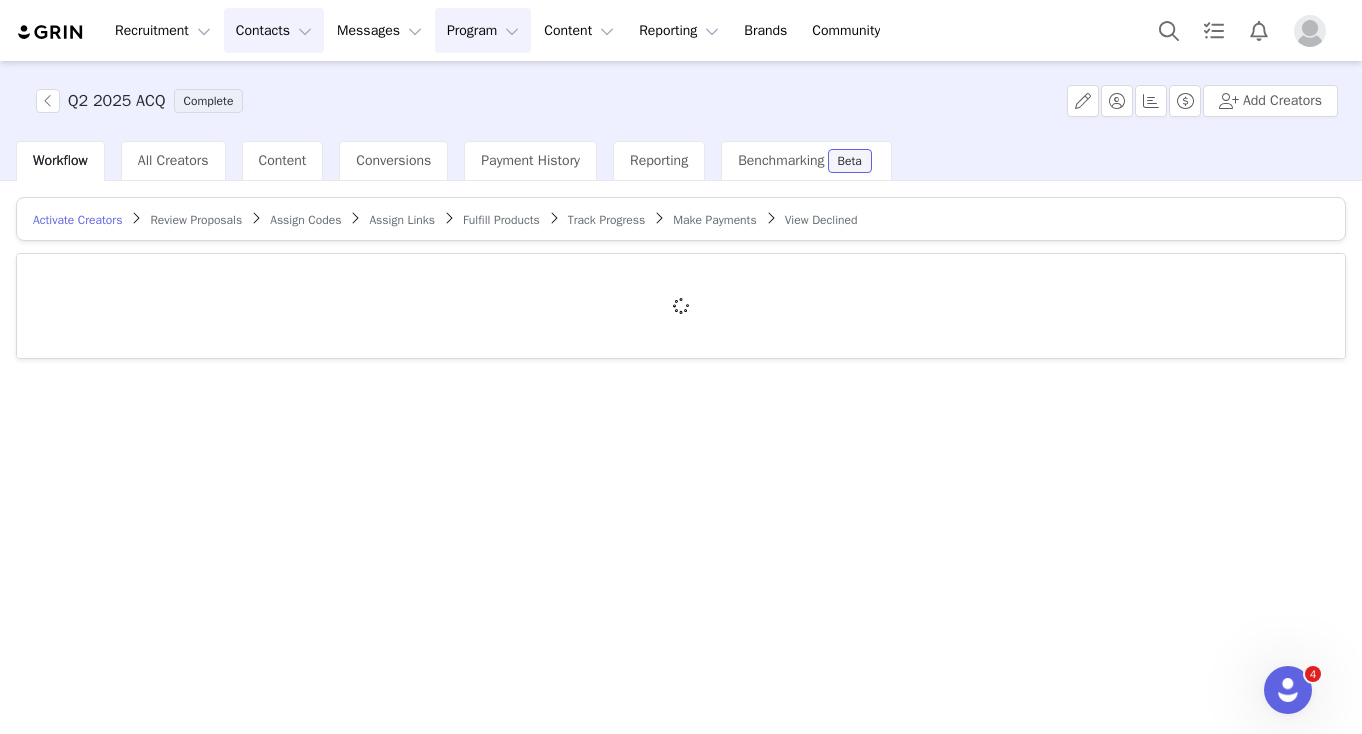 click on "Contacts Contacts" at bounding box center [274, 30] 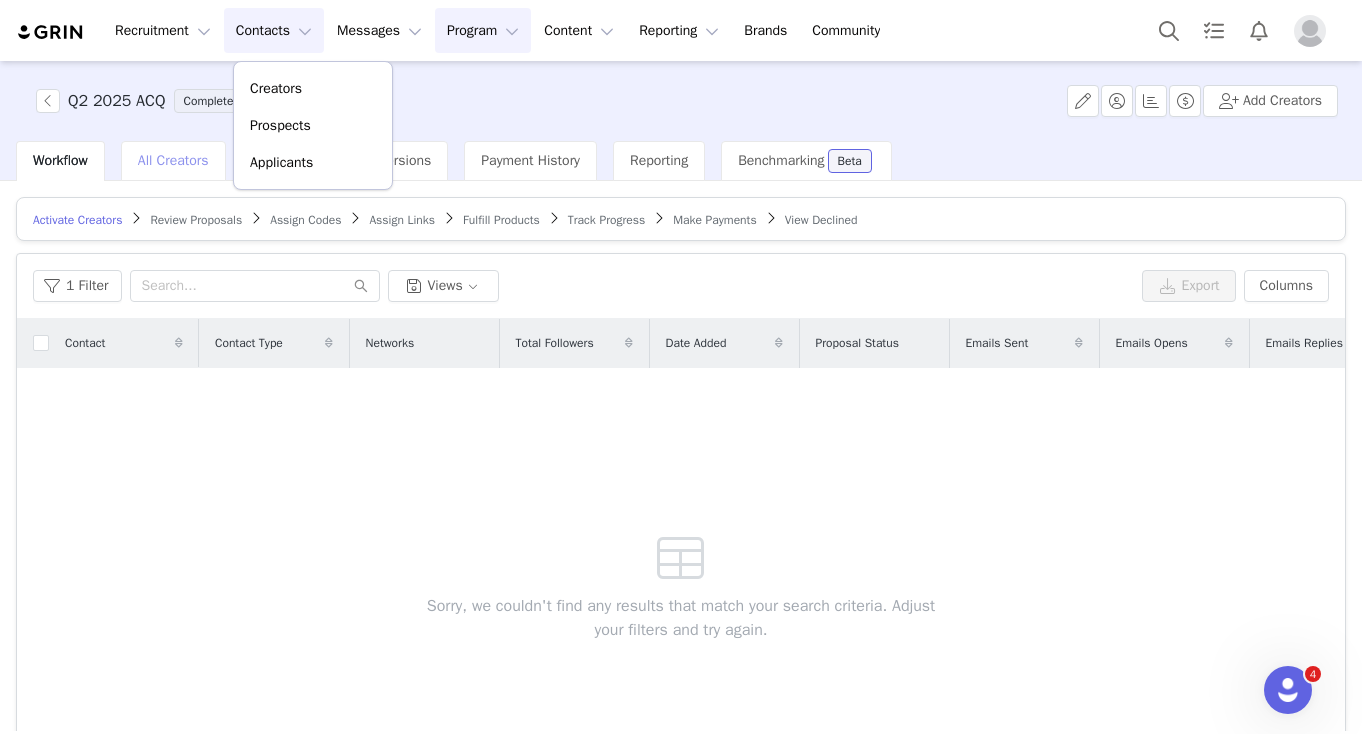 click on "All Creators" at bounding box center [173, 161] 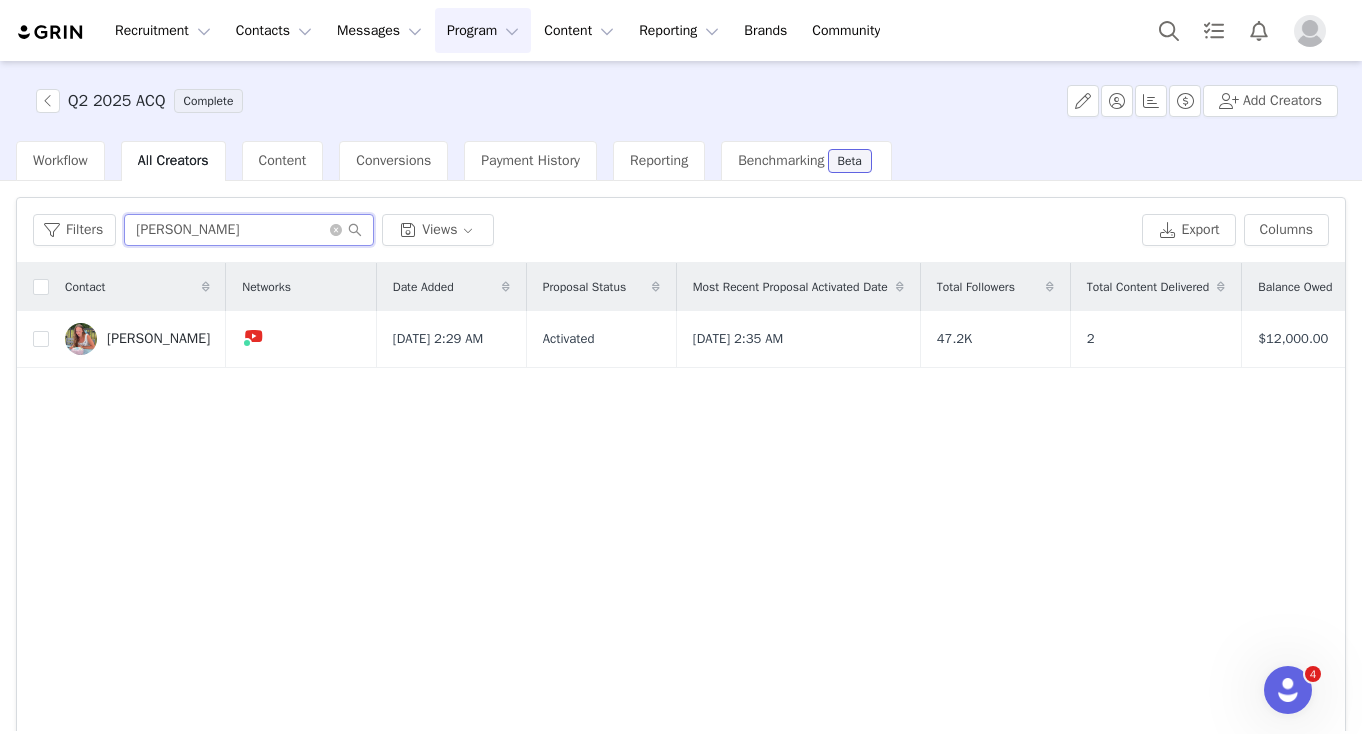 click on "annelise" at bounding box center (249, 230) 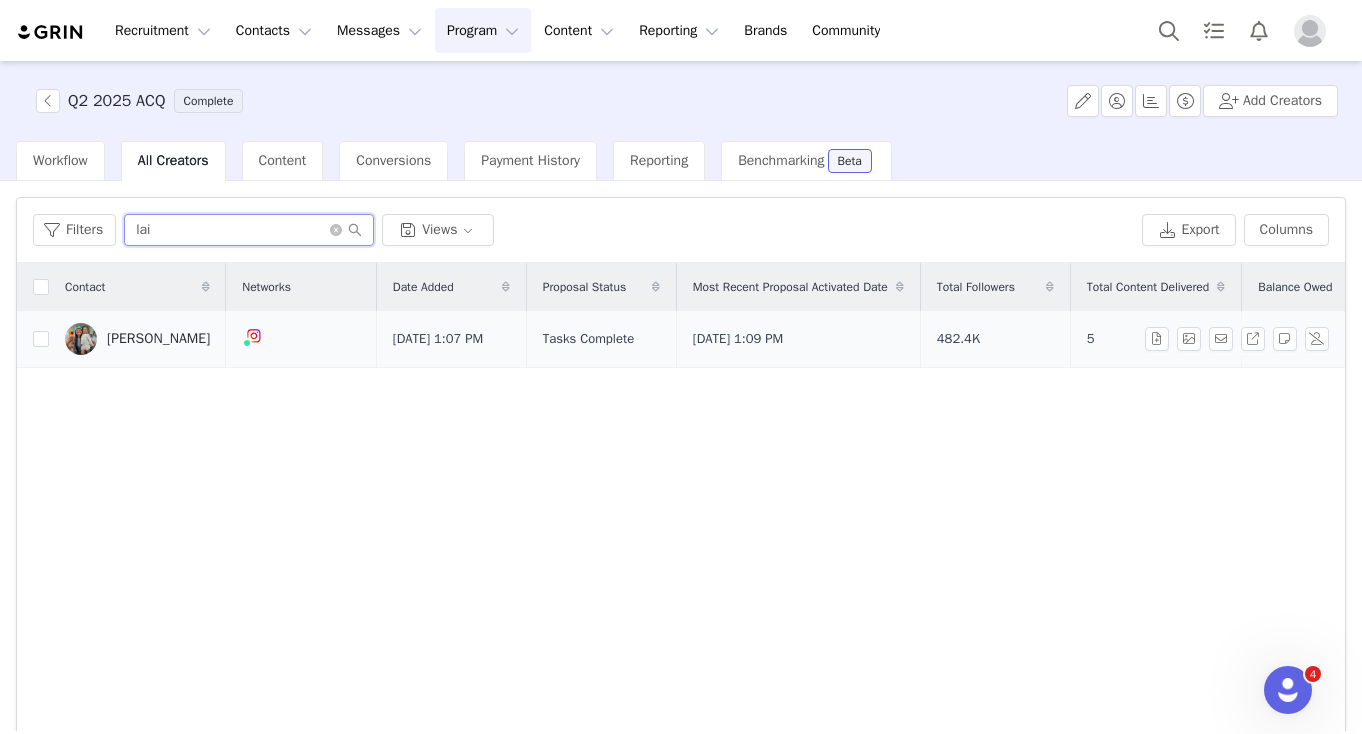 type on "lai" 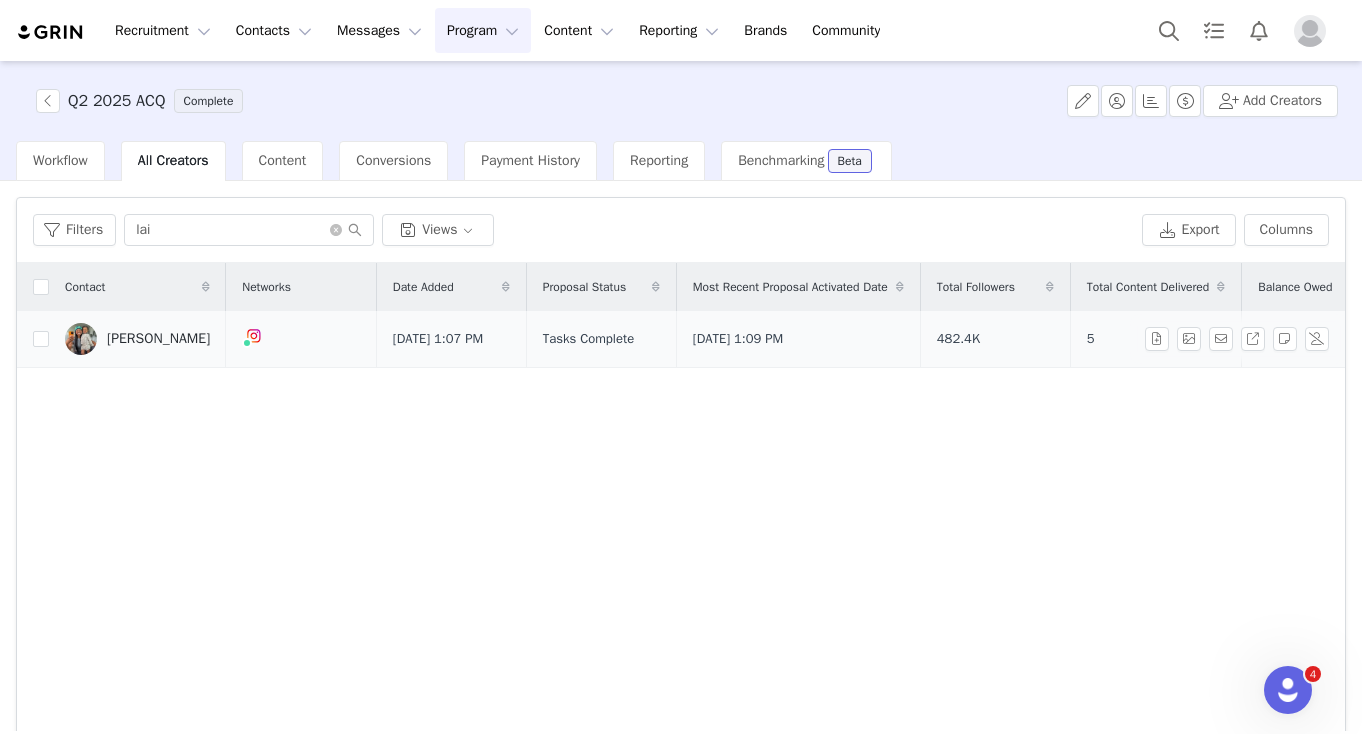 click on "[PERSON_NAME]" at bounding box center [158, 339] 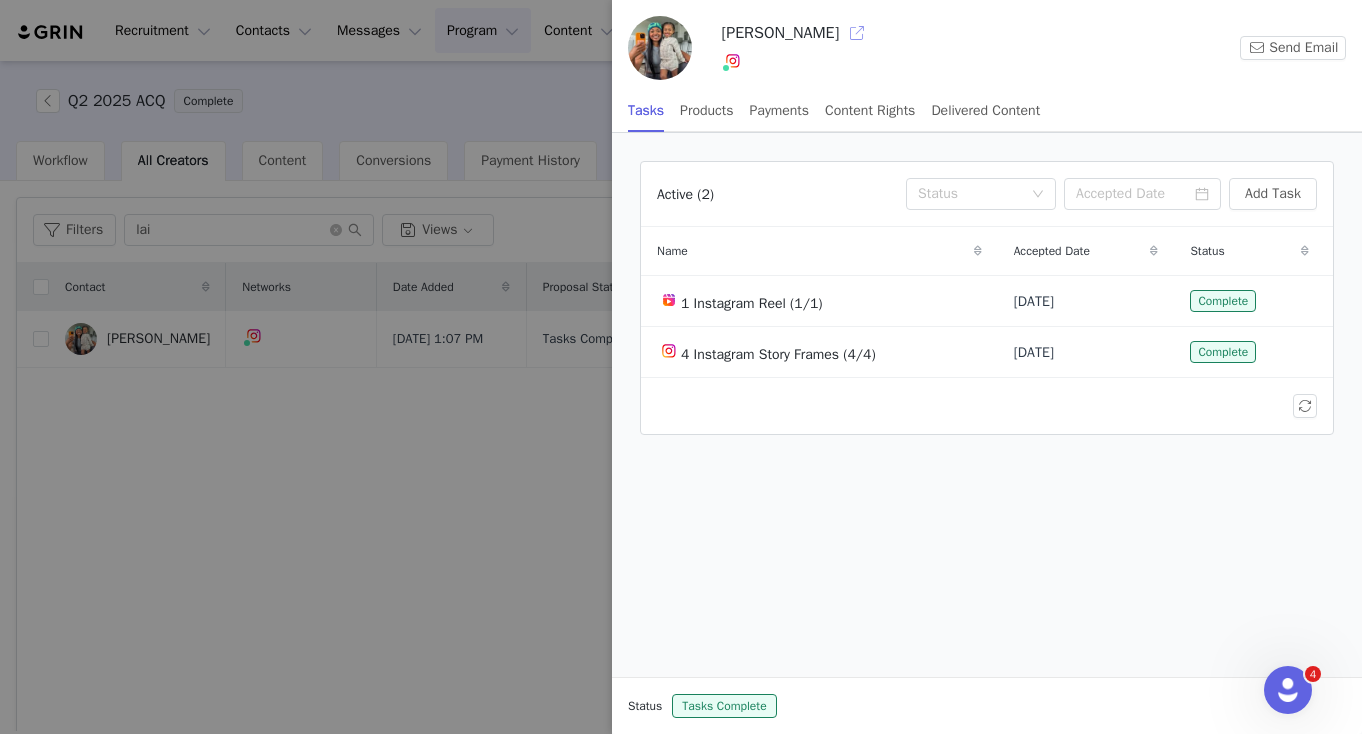click at bounding box center (857, 33) 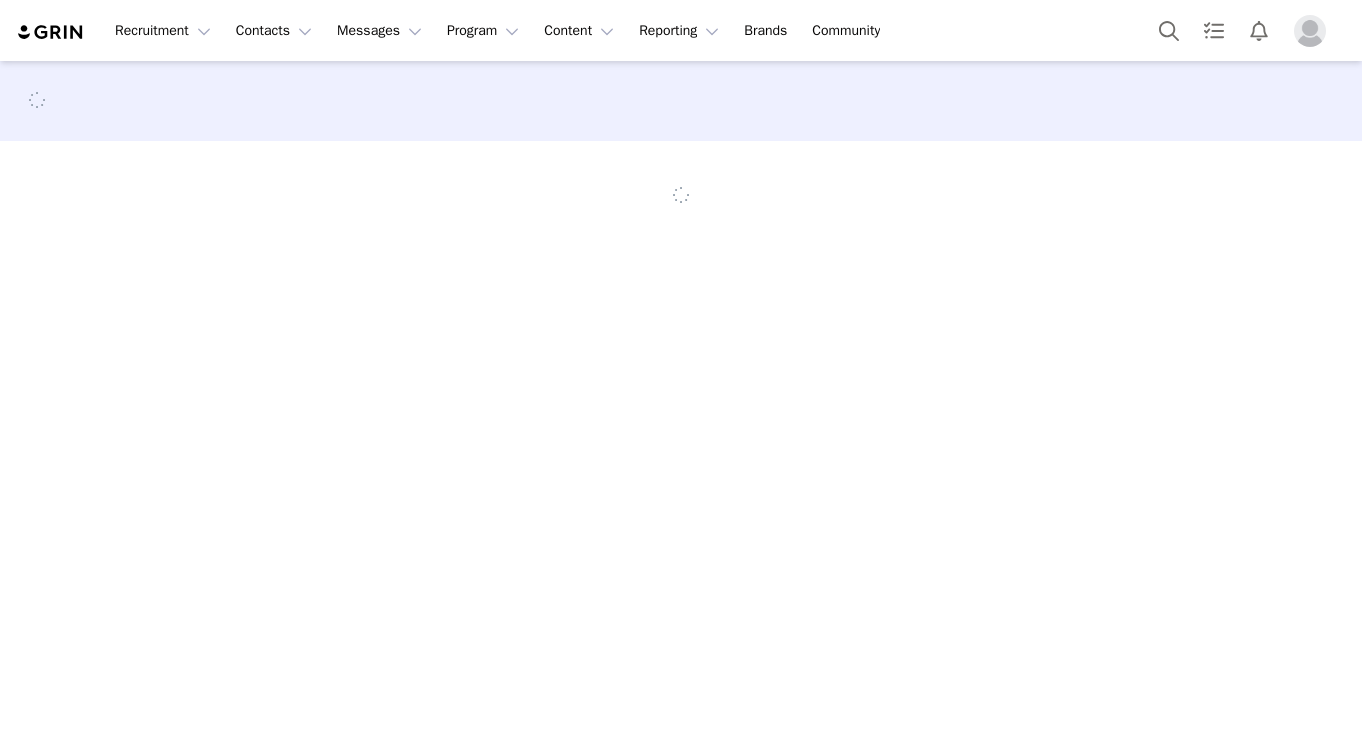scroll, scrollTop: 0, scrollLeft: 0, axis: both 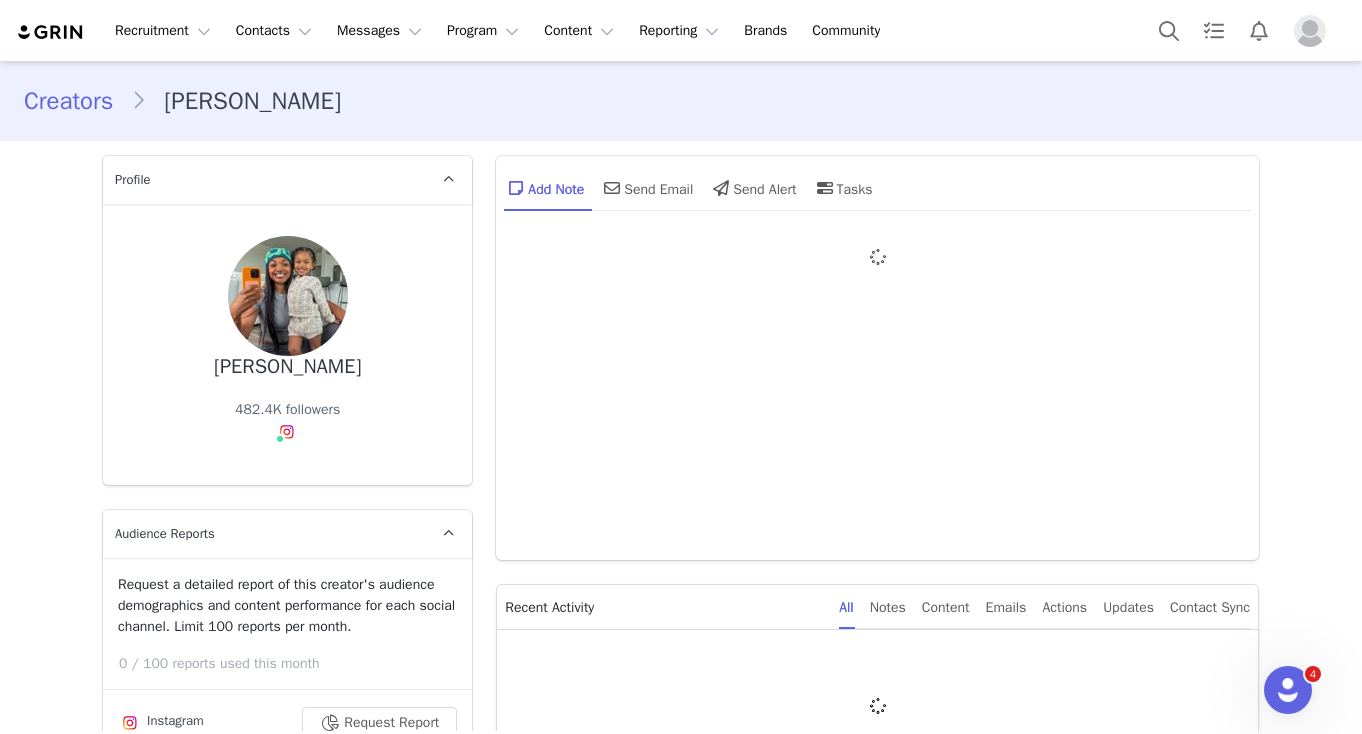 type on "+1 ([GEOGRAPHIC_DATA])" 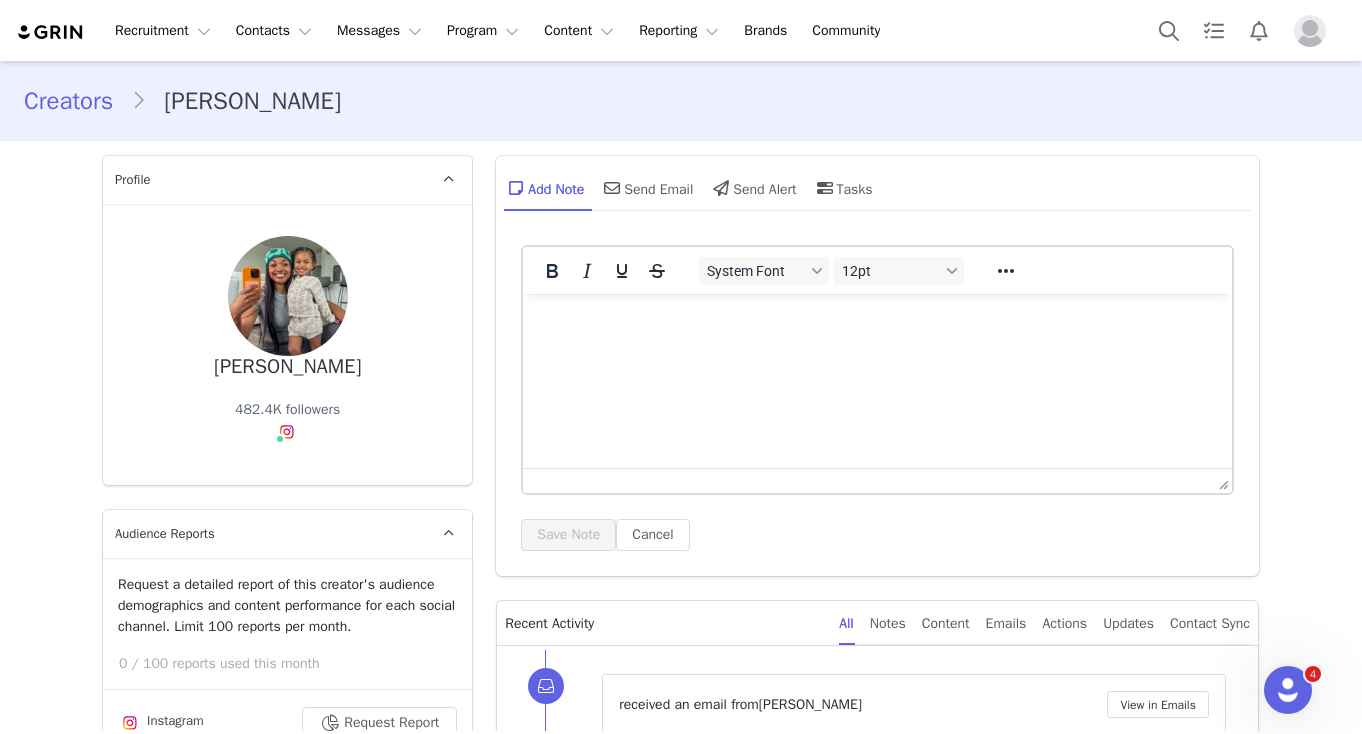 scroll, scrollTop: 0, scrollLeft: 0, axis: both 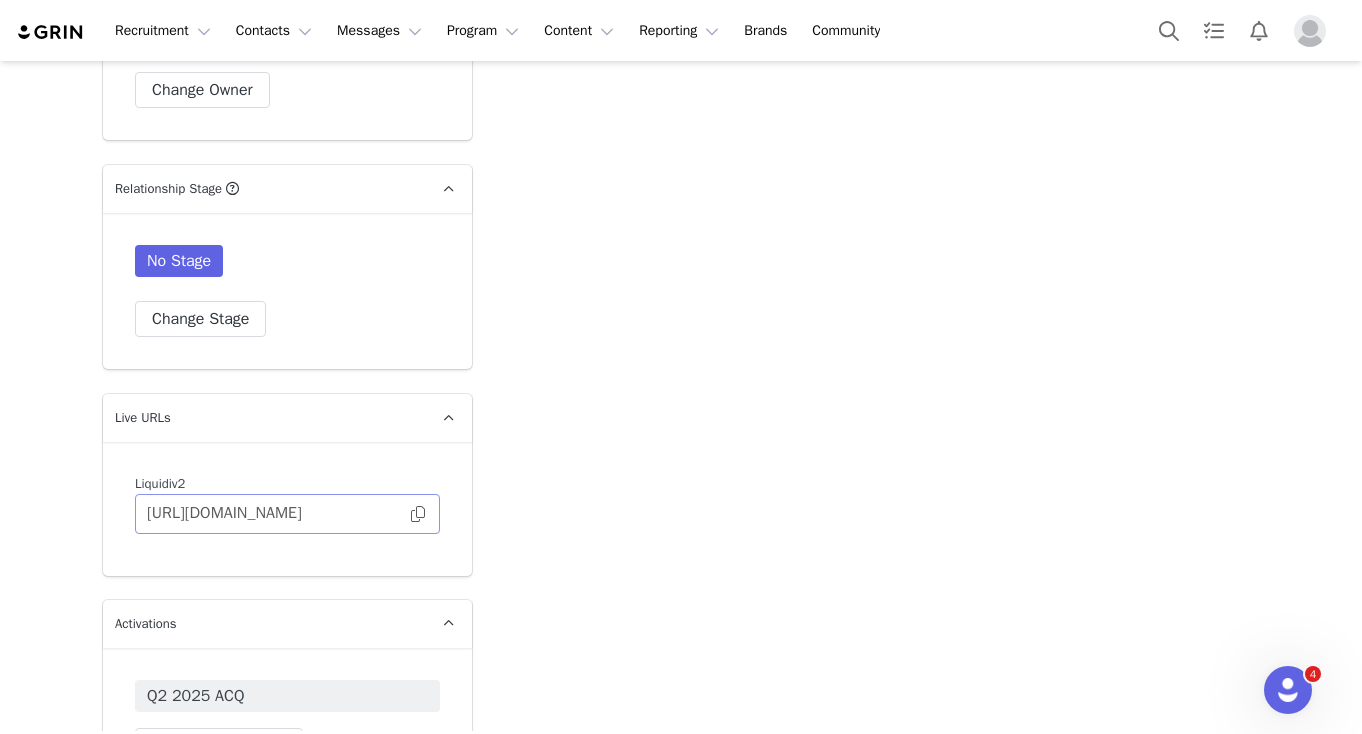 click at bounding box center (418, 514) 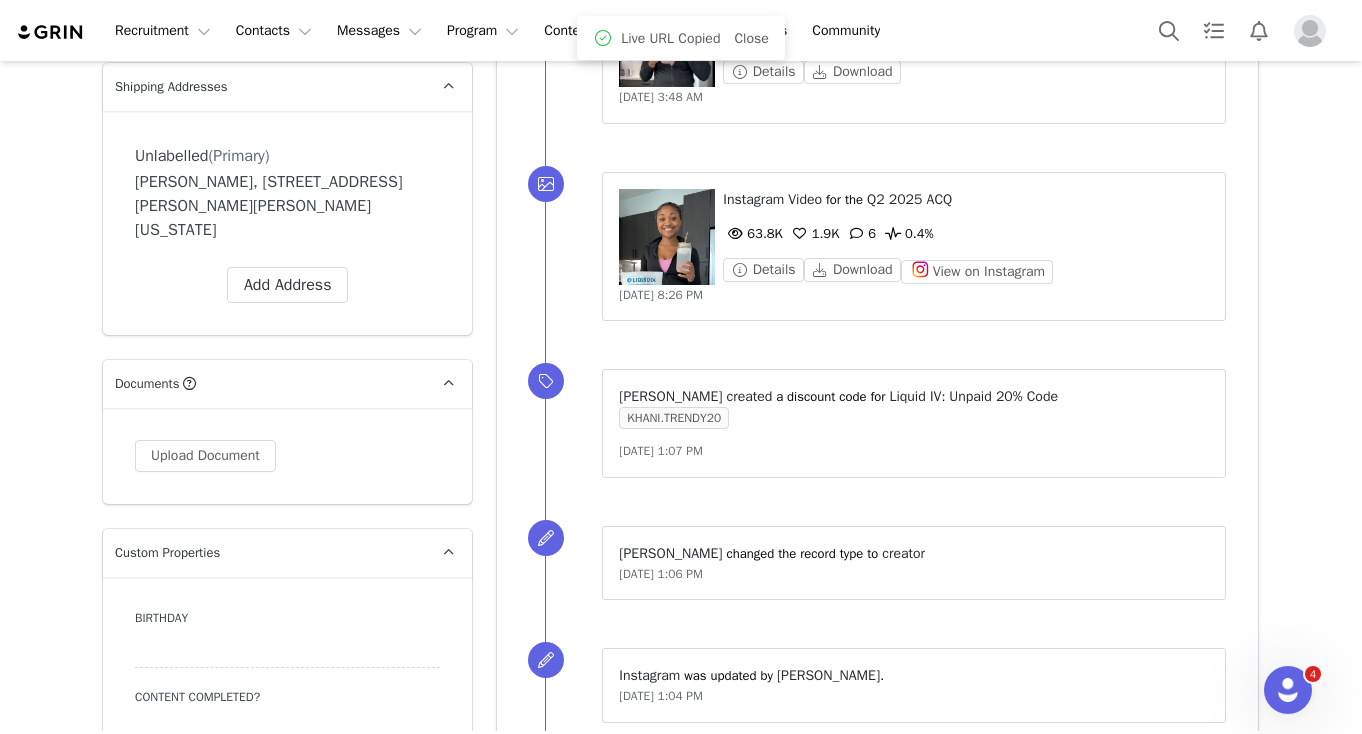 scroll, scrollTop: 0, scrollLeft: 0, axis: both 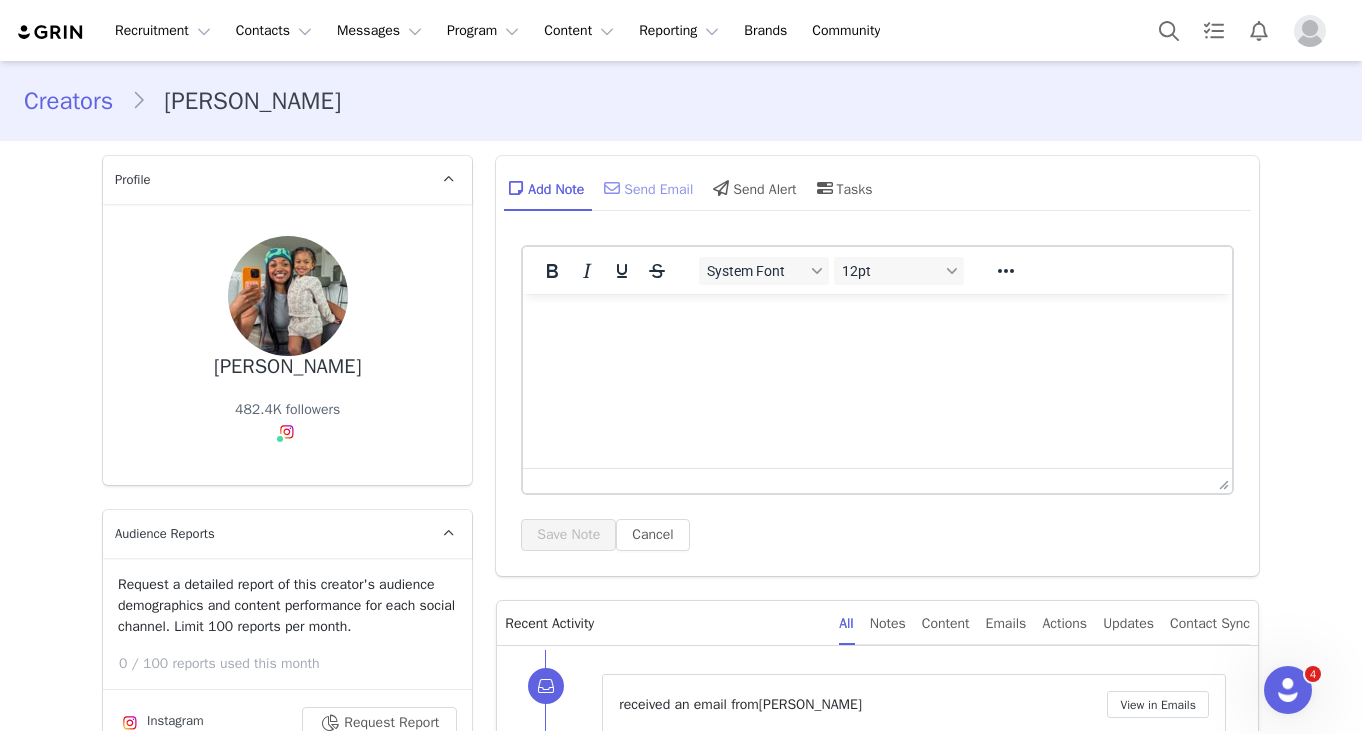 click on "Send Email" at bounding box center [646, 188] 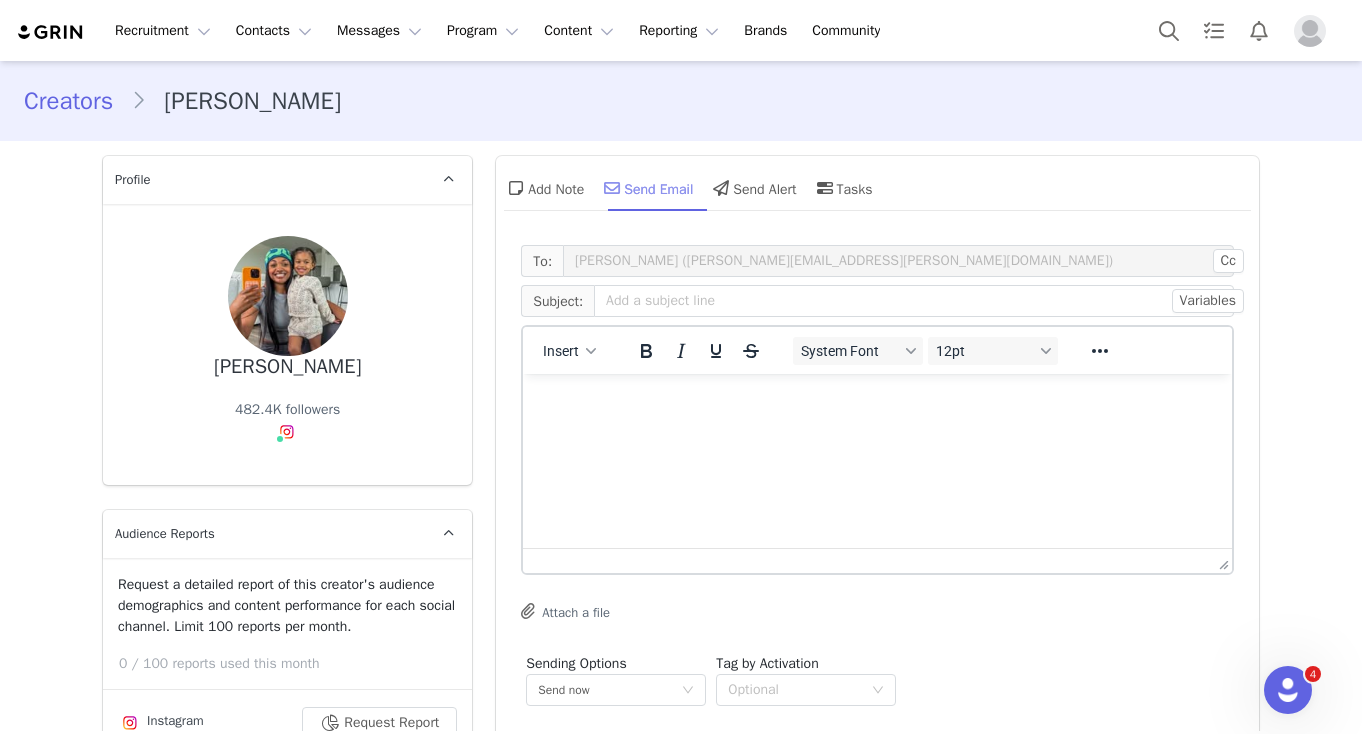 scroll, scrollTop: 0, scrollLeft: 0, axis: both 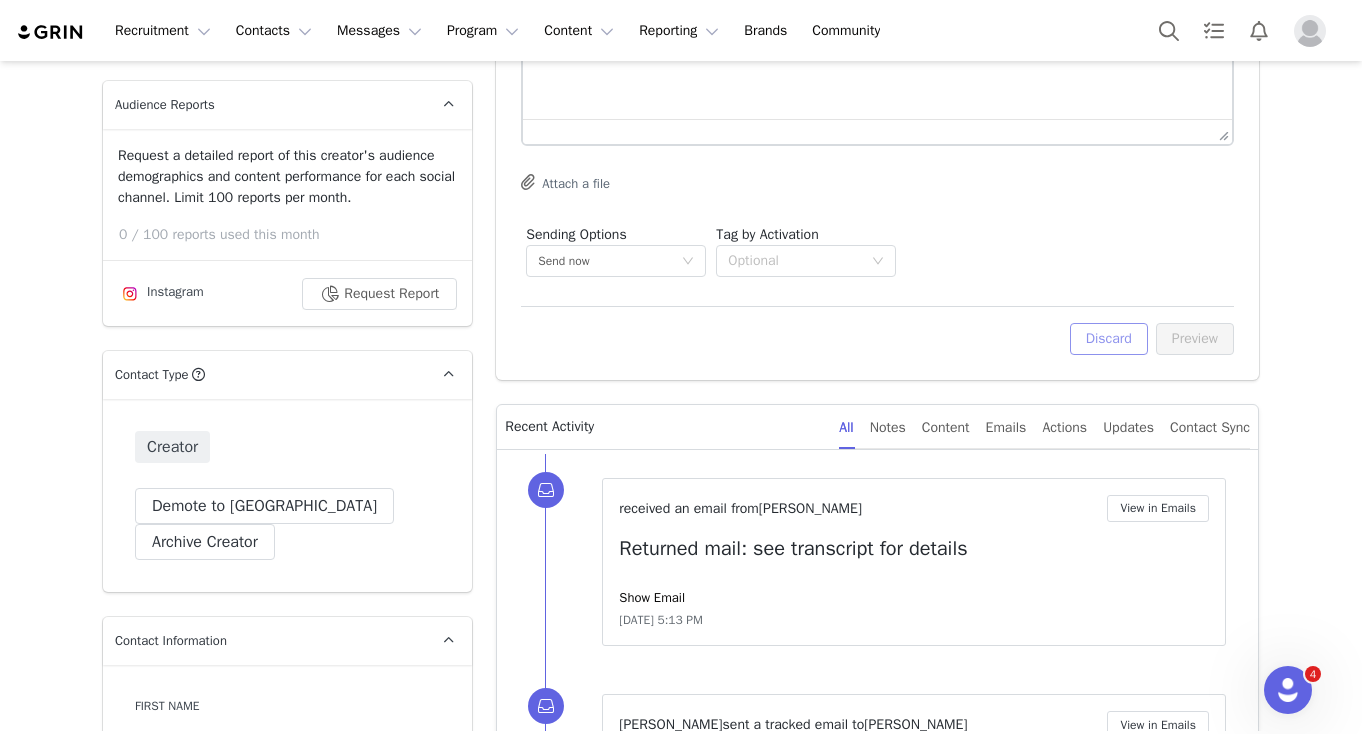 click on "Discard" at bounding box center (1109, 339) 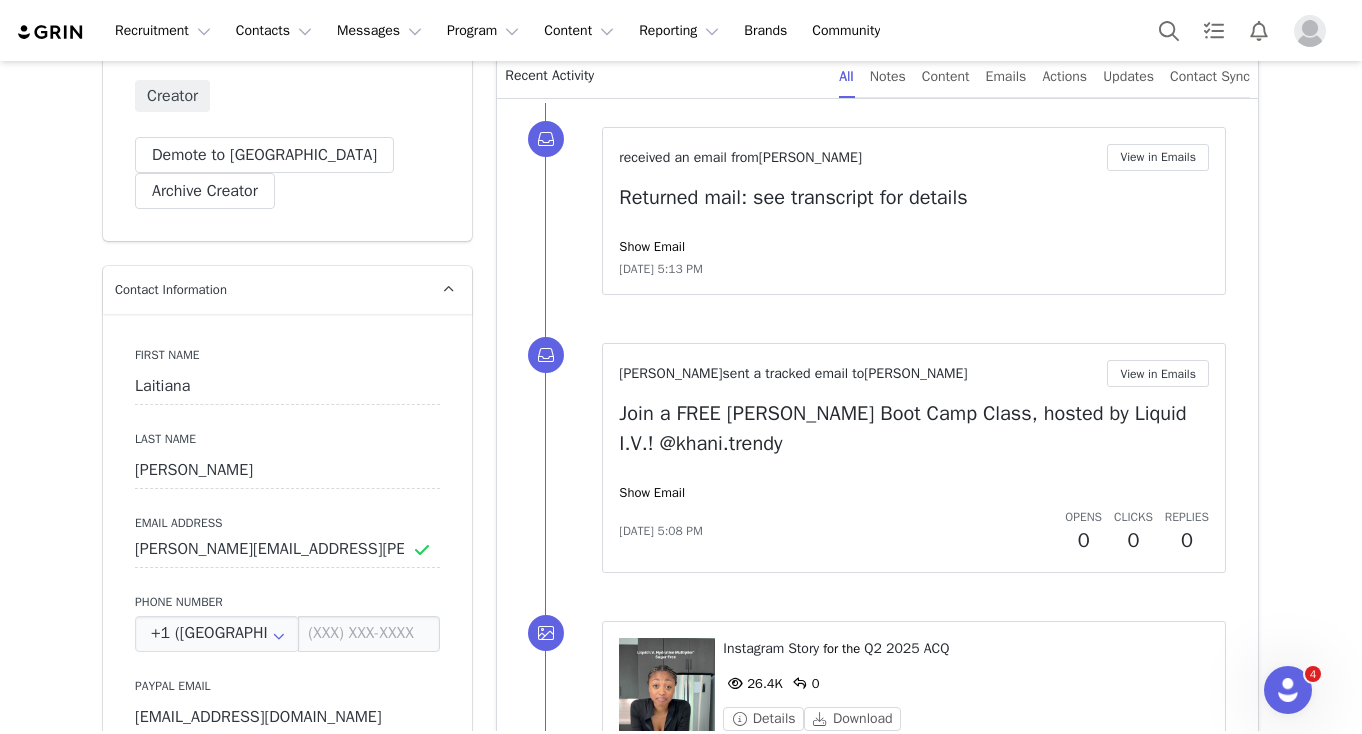 scroll, scrollTop: 994, scrollLeft: 0, axis: vertical 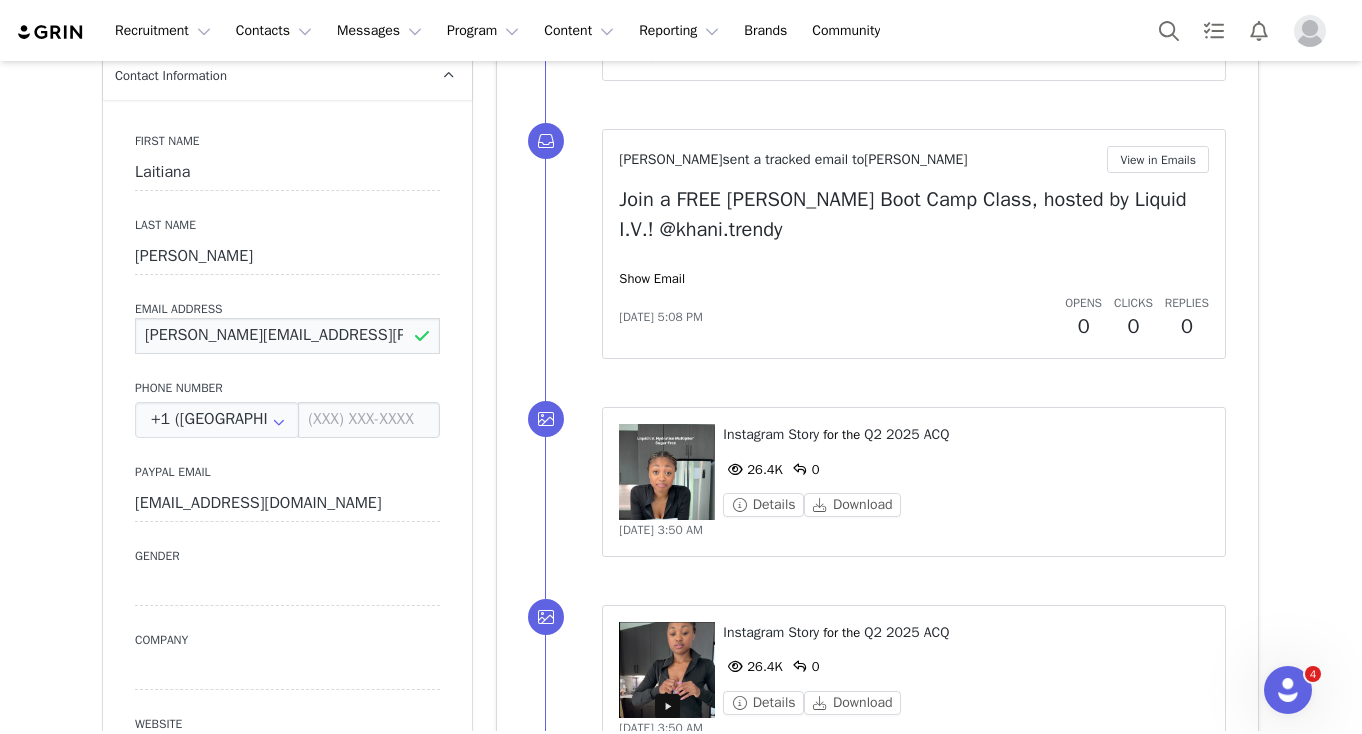 click on "[PERSON_NAME][EMAIL_ADDRESS][PERSON_NAME][DOMAIN_NAME]" at bounding box center [287, 336] 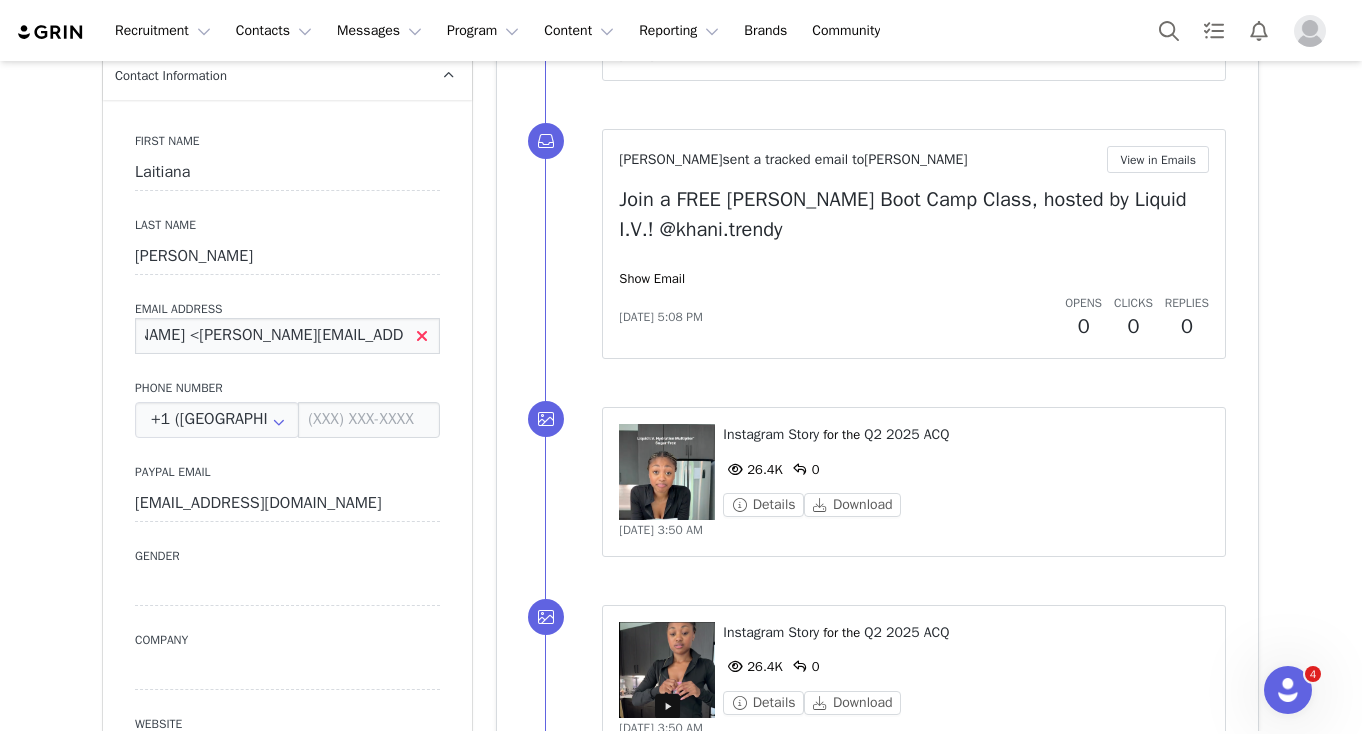 scroll, scrollTop: 0, scrollLeft: 0, axis: both 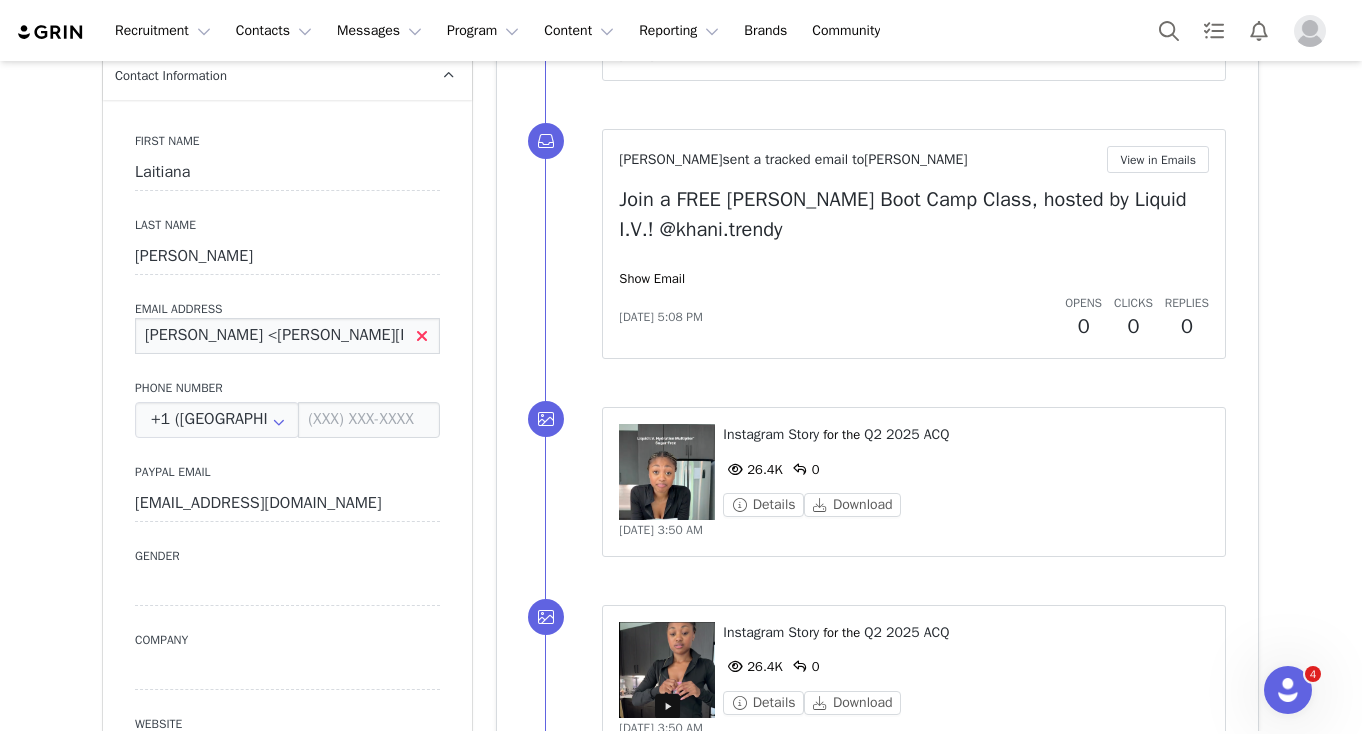 drag, startPoint x: 257, startPoint y: 335, endPoint x: 71, endPoint y: 333, distance: 186.01076 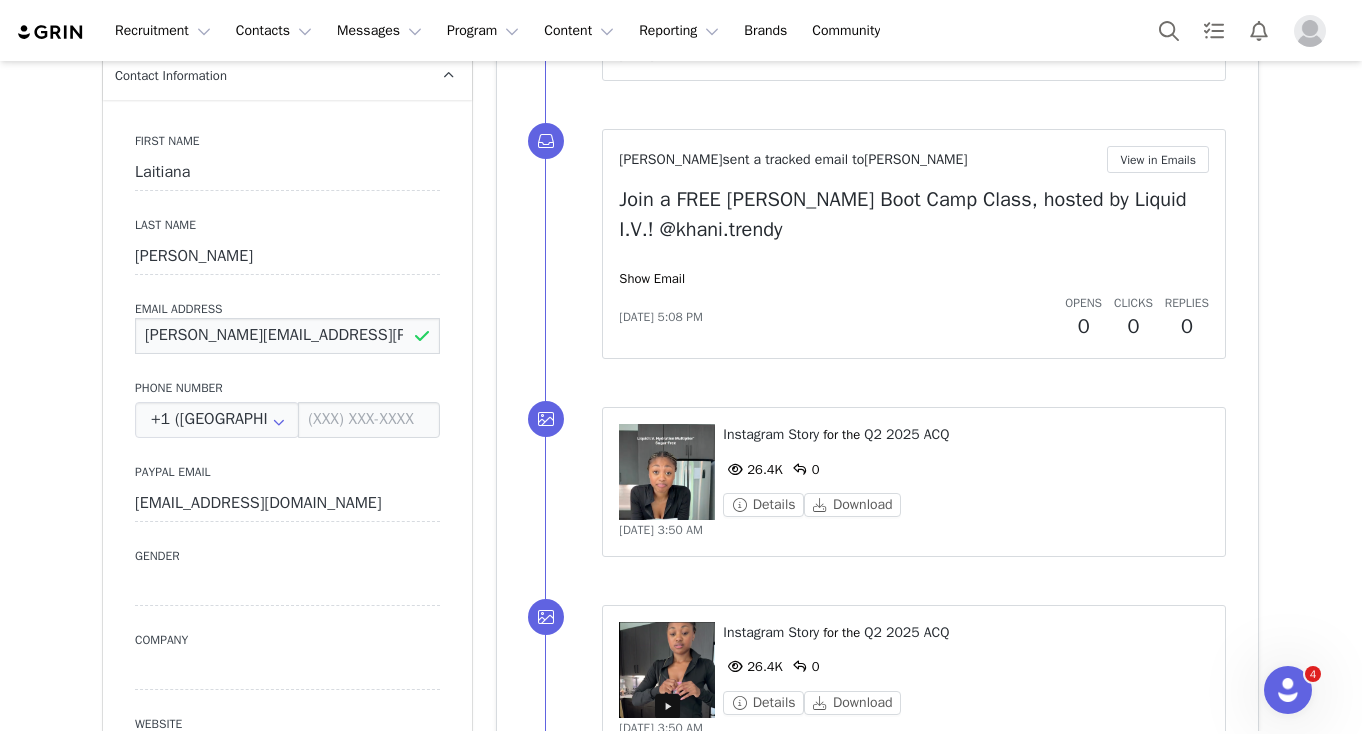 click on "[PERSON_NAME][EMAIL_ADDRESS][PERSON_NAME][DOMAIN_NAME]" at bounding box center (287, 336) 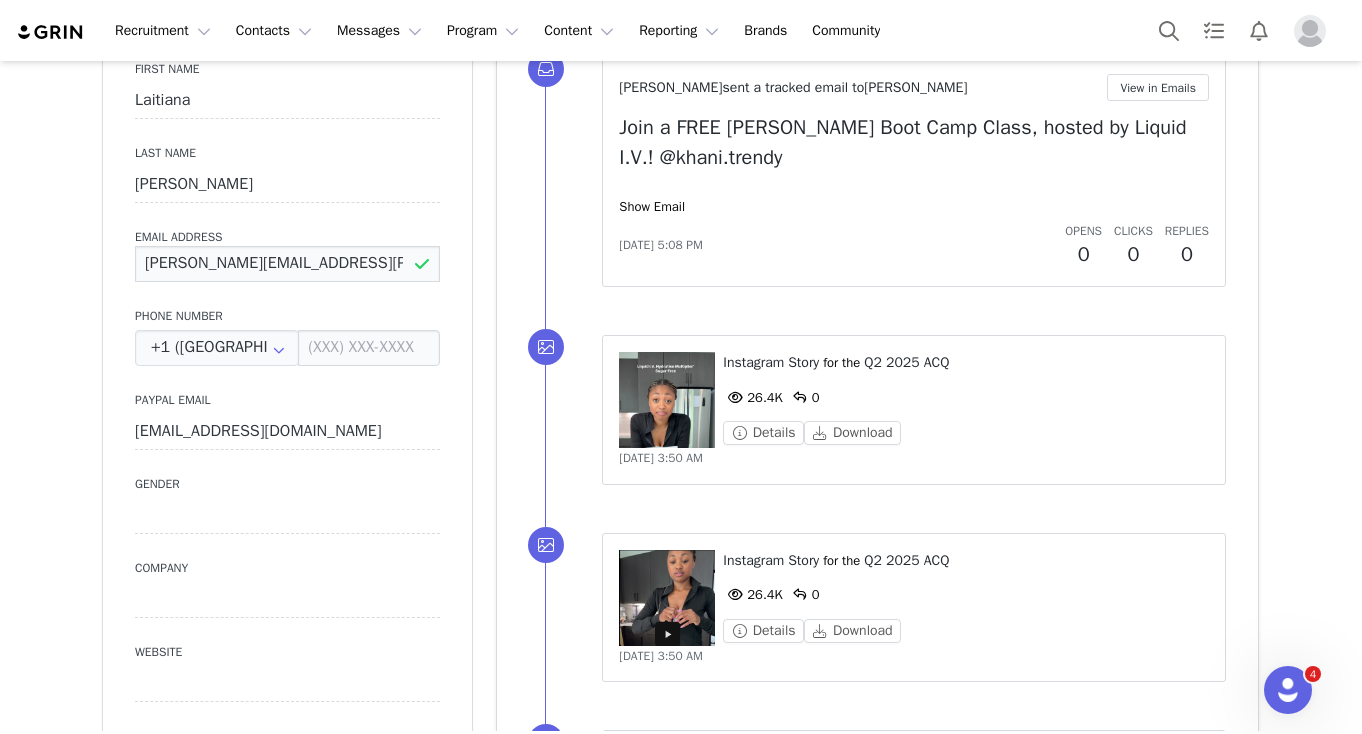 scroll, scrollTop: 1050, scrollLeft: 0, axis: vertical 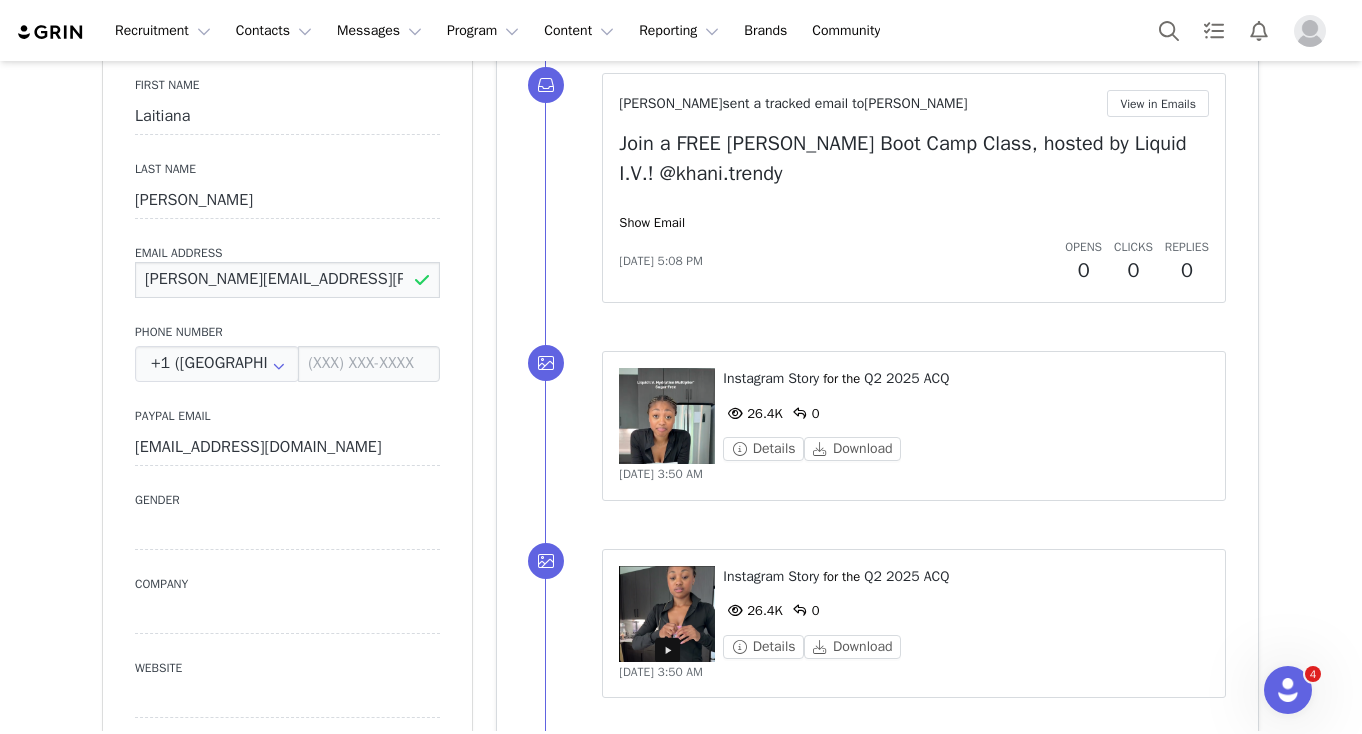click on "[PERSON_NAME][EMAIL_ADDRESS][PERSON_NAME][DOMAIN_NAME]" at bounding box center [287, 280] 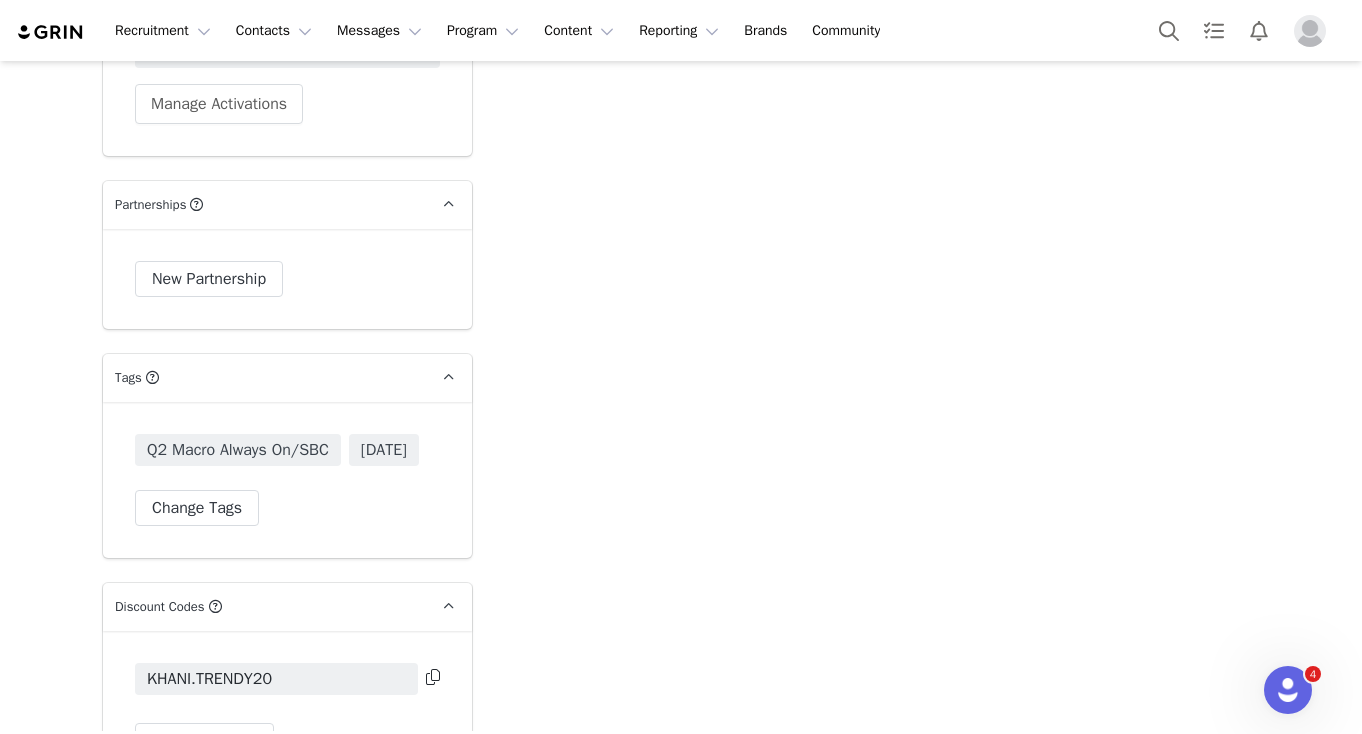 scroll, scrollTop: 5710, scrollLeft: 0, axis: vertical 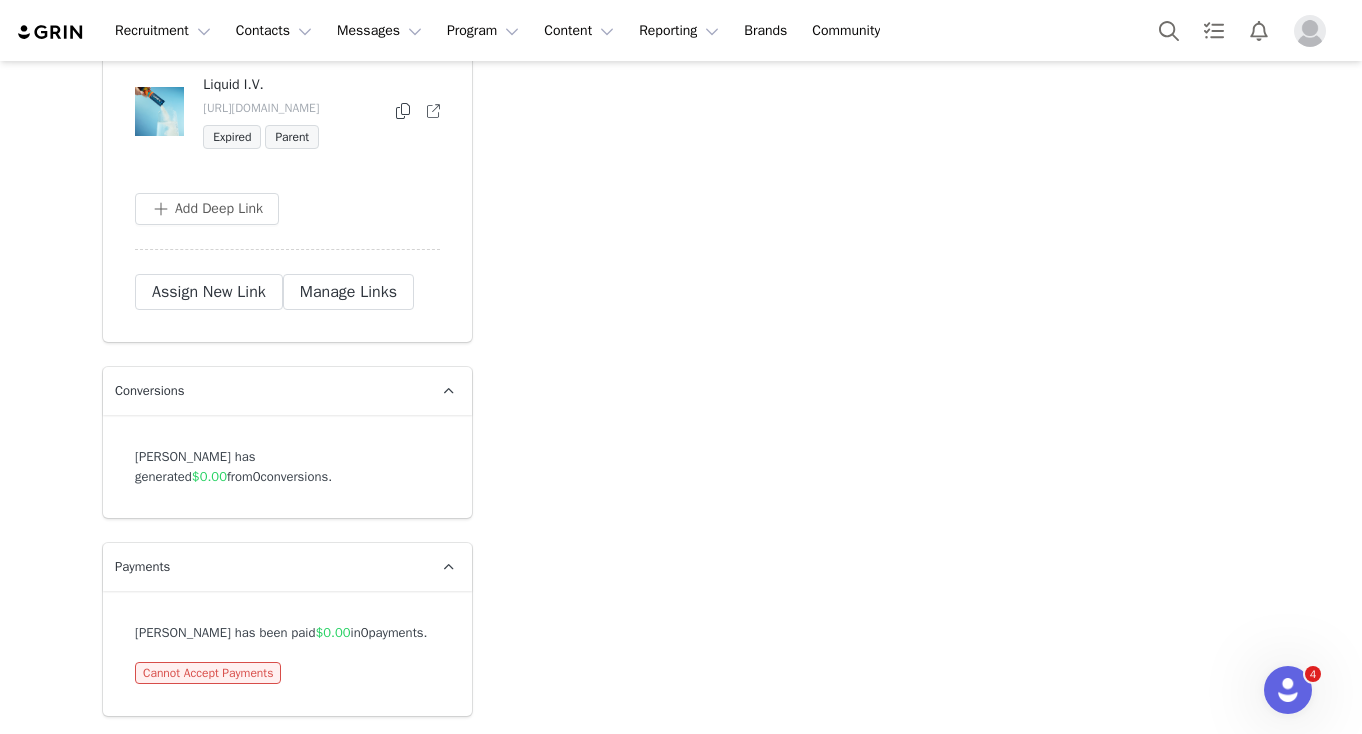 click on "Cannot Accept Payments" at bounding box center [208, 673] 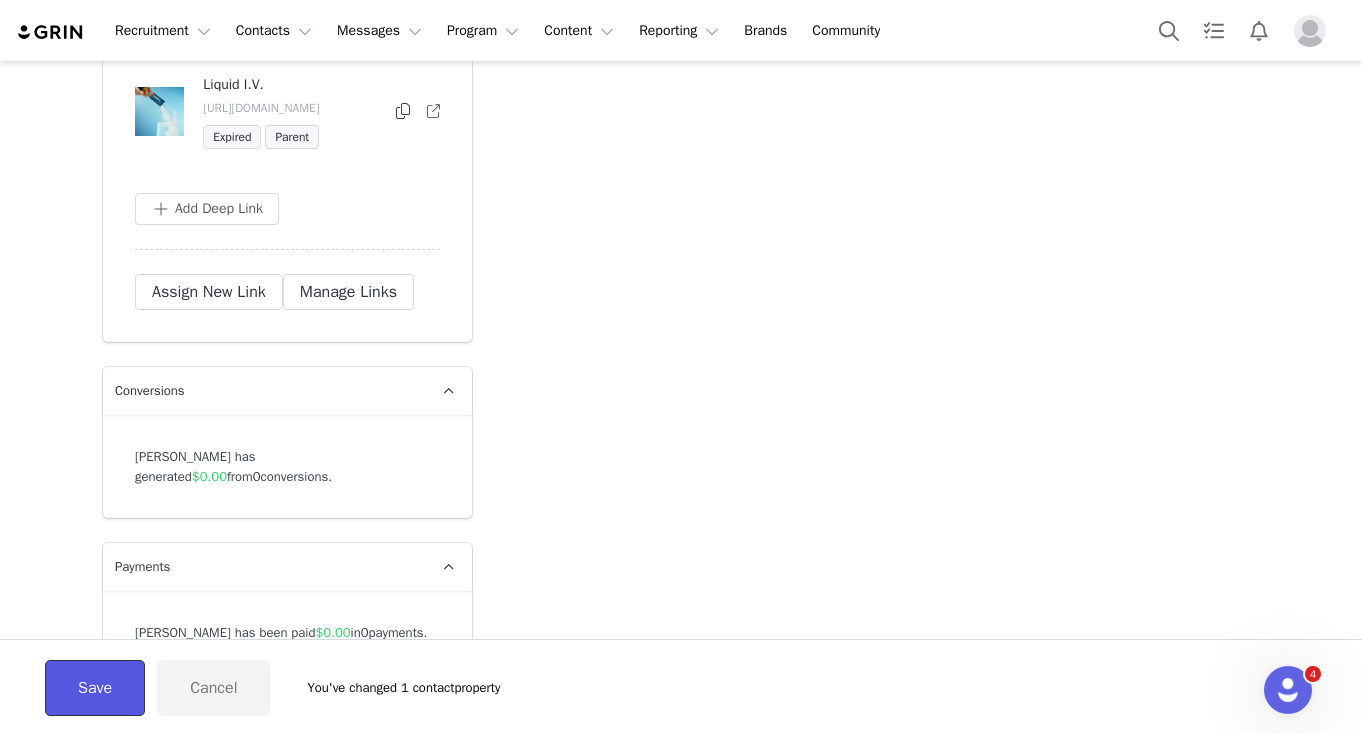 click on "Save" at bounding box center (95, 688) 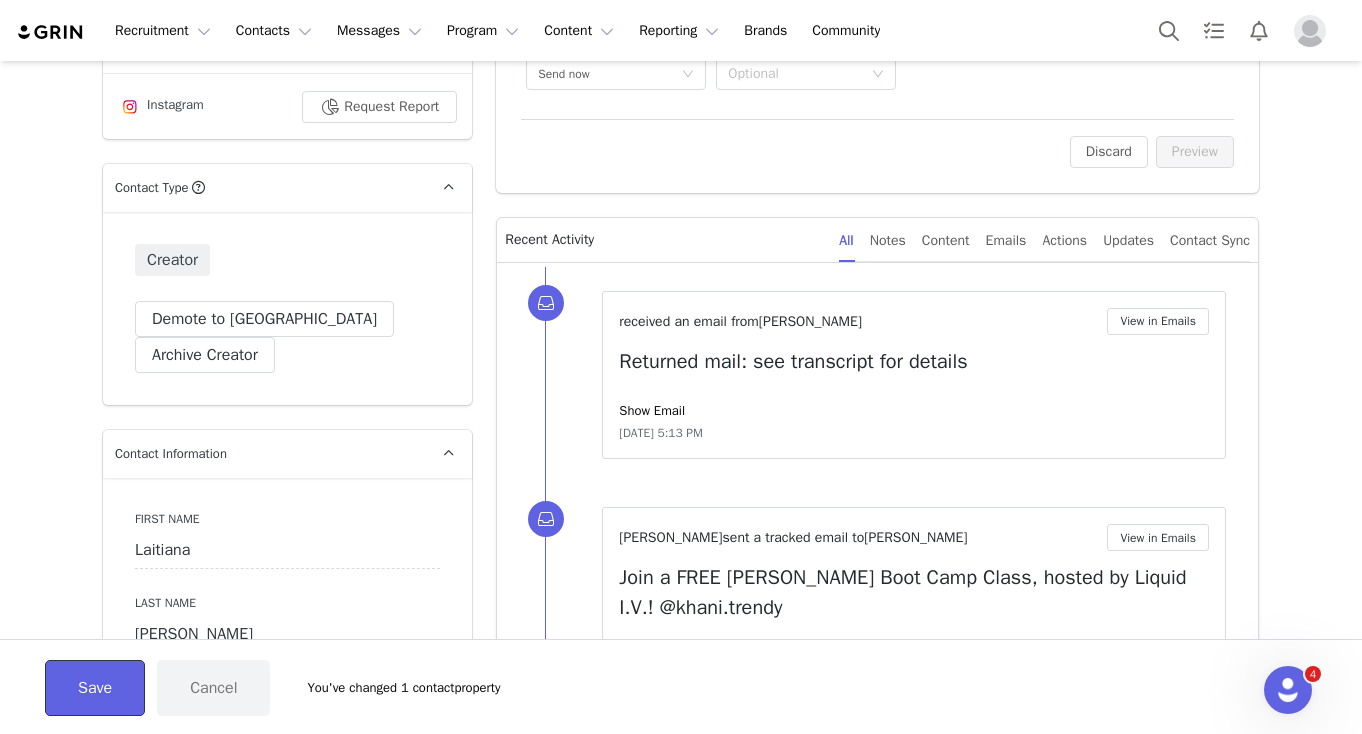 scroll, scrollTop: 0, scrollLeft: 0, axis: both 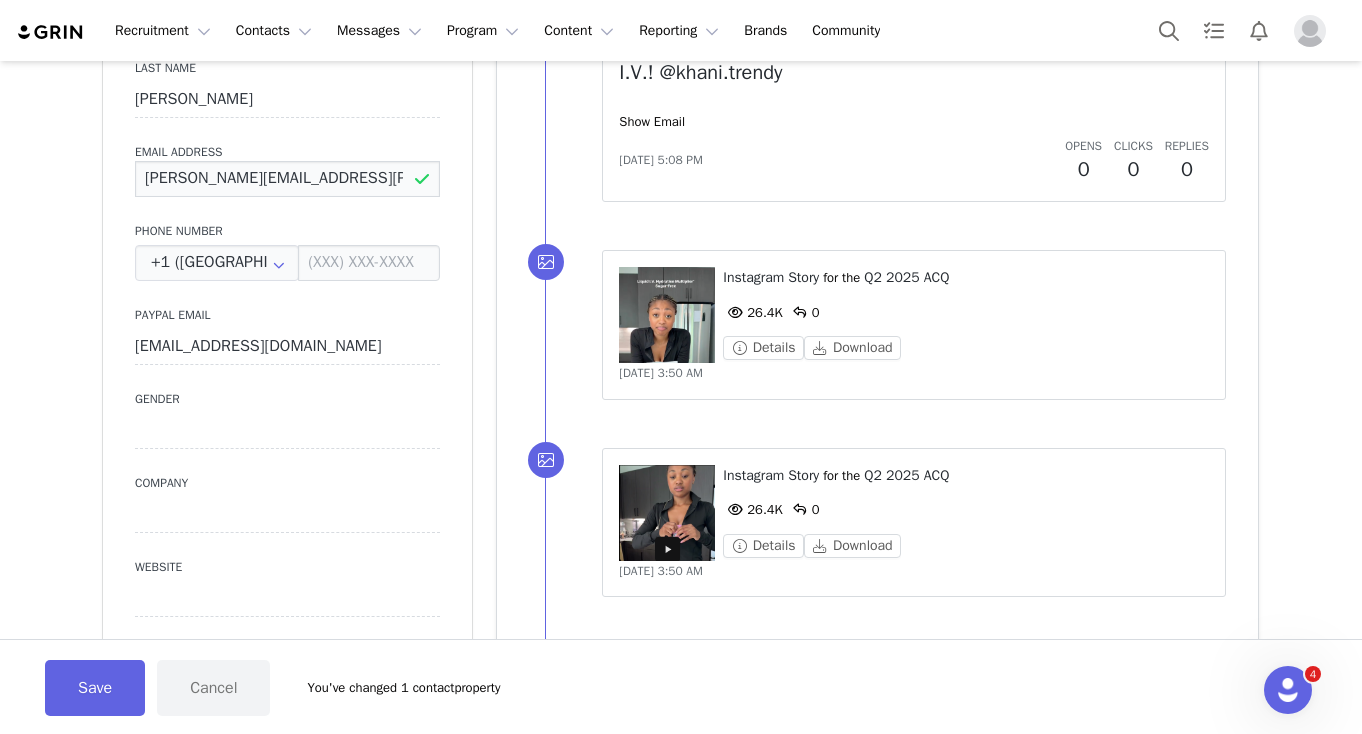 click on "[PERSON_NAME][EMAIL_ADDRESS][PERSON_NAME][DOMAIN_NAME]" at bounding box center (287, 179) 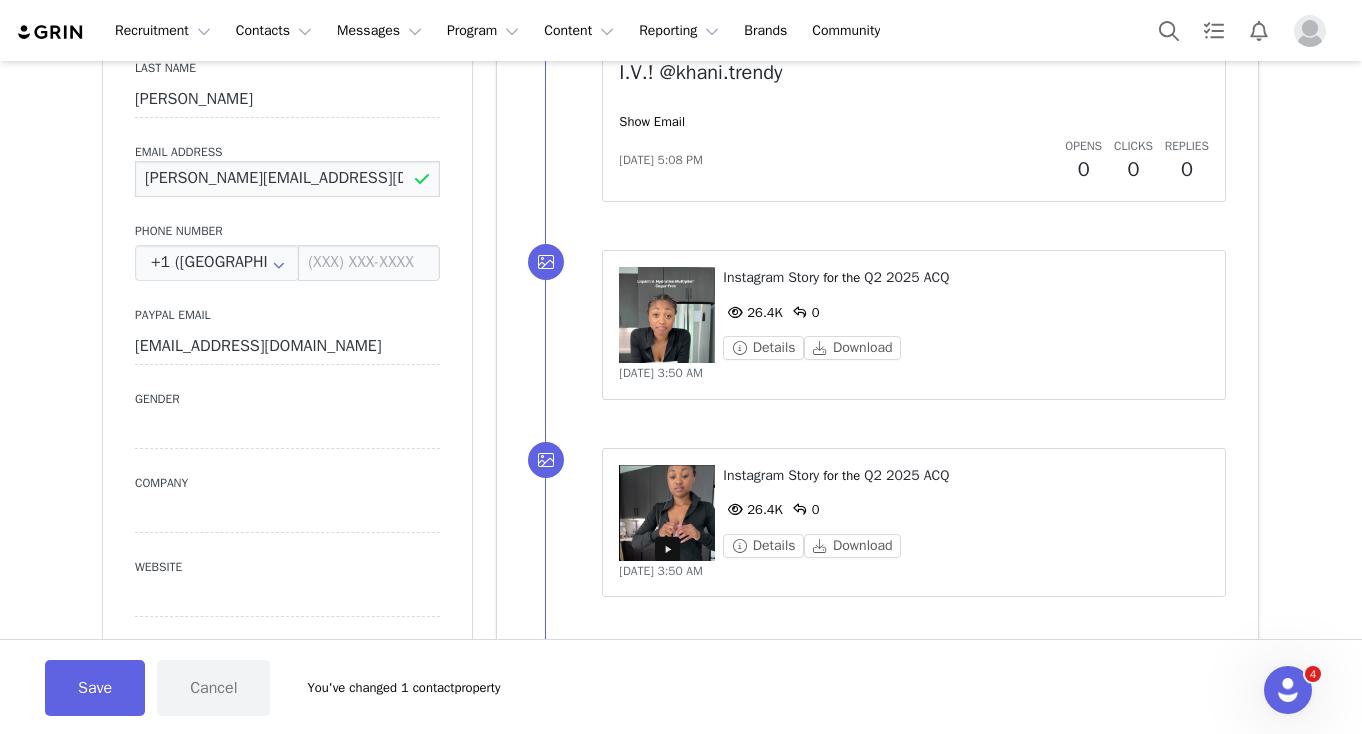scroll, scrollTop: 0, scrollLeft: 24, axis: horizontal 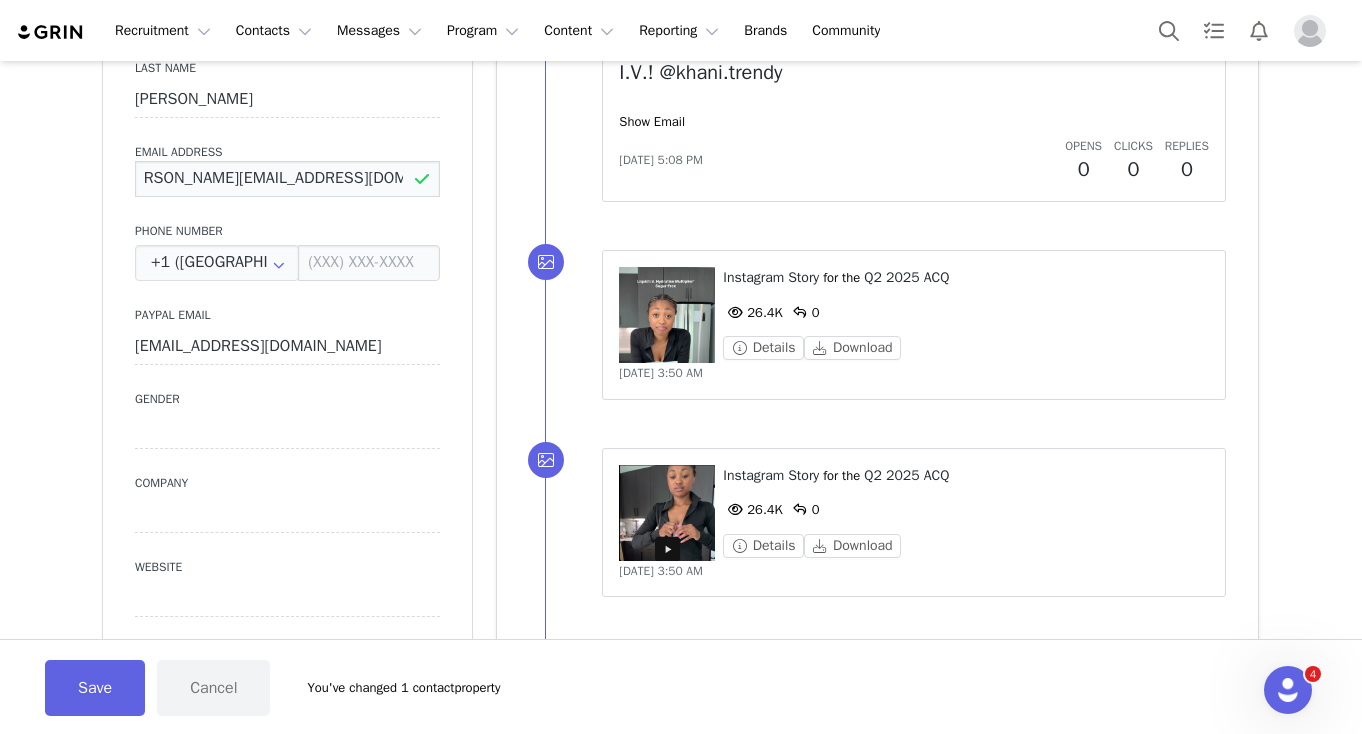 click on "[PERSON_NAME][EMAIL_ADDRESS][DOMAIN_NAME]" at bounding box center [287, 179] 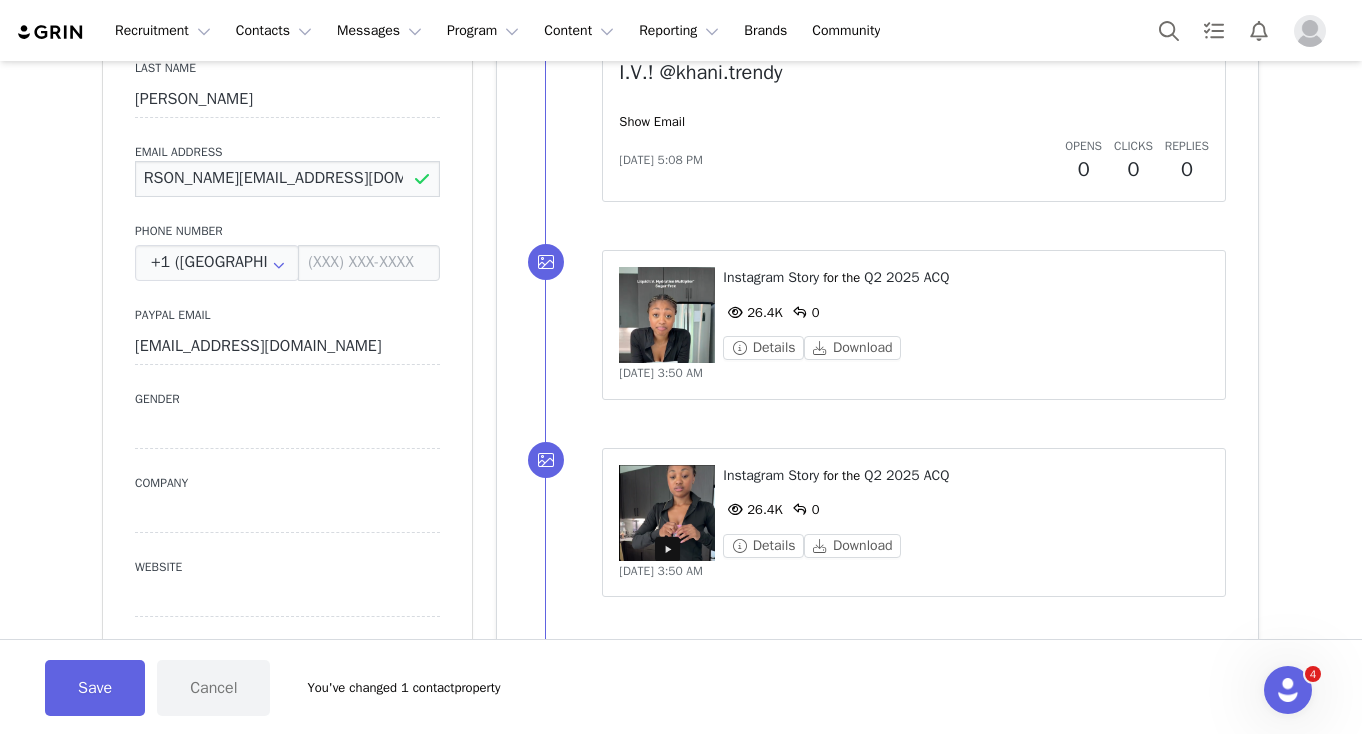 scroll, scrollTop: 0, scrollLeft: 0, axis: both 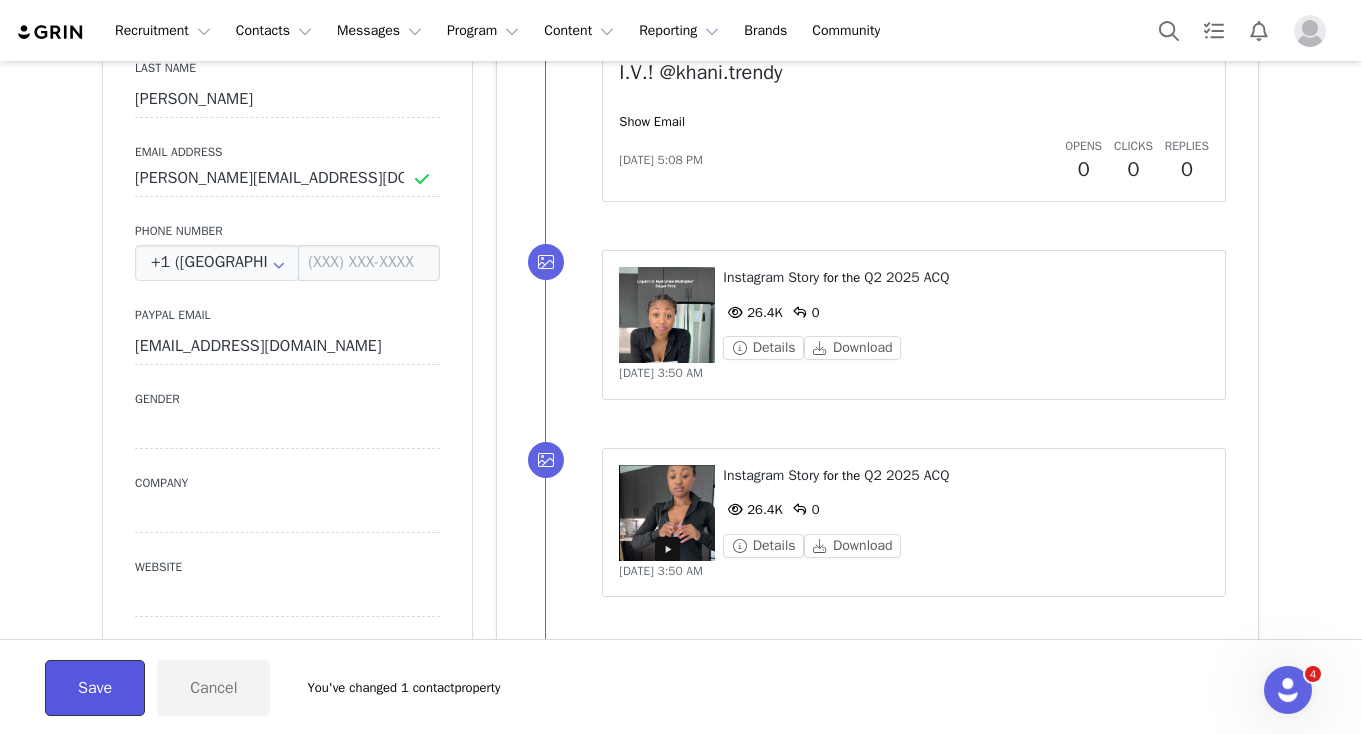 click on "Save" at bounding box center [95, 688] 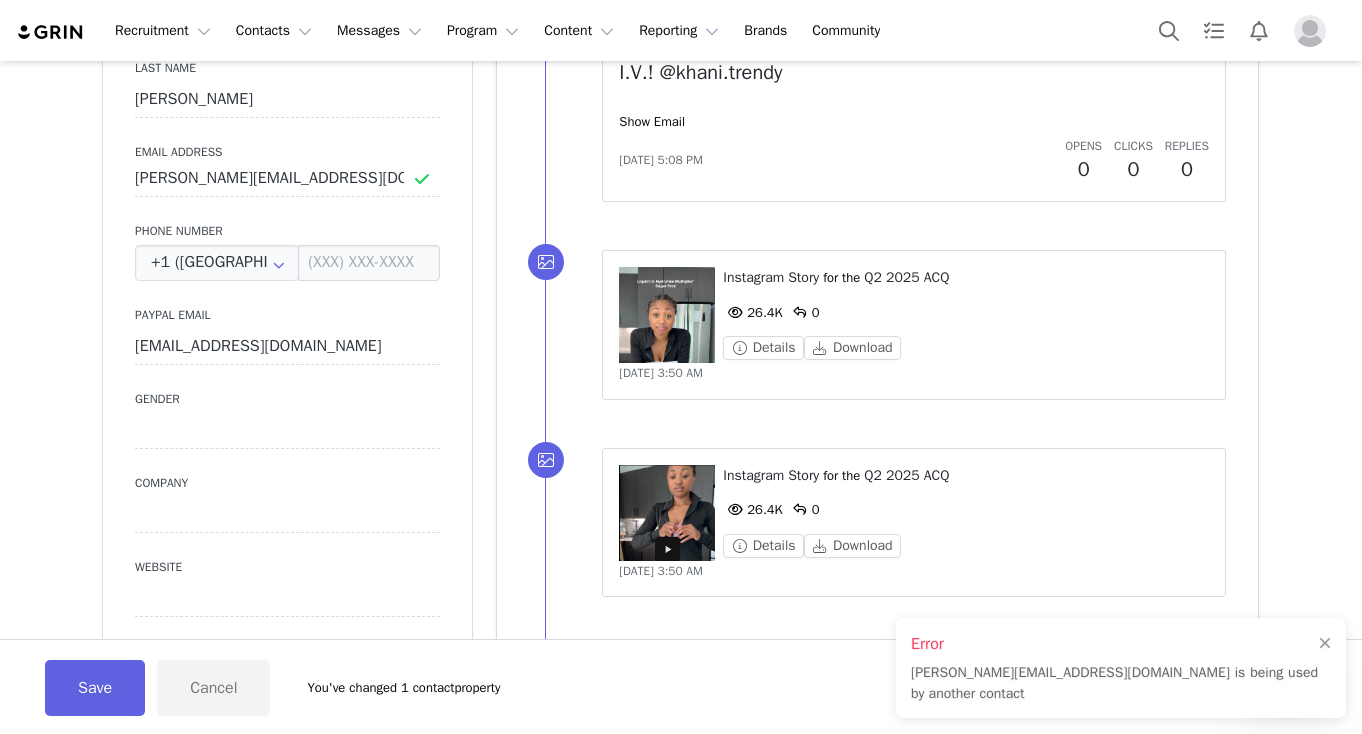 click on "[PERSON_NAME][EMAIL_ADDRESS][DOMAIN_NAME] is being used by another contact" at bounding box center [1114, 683] 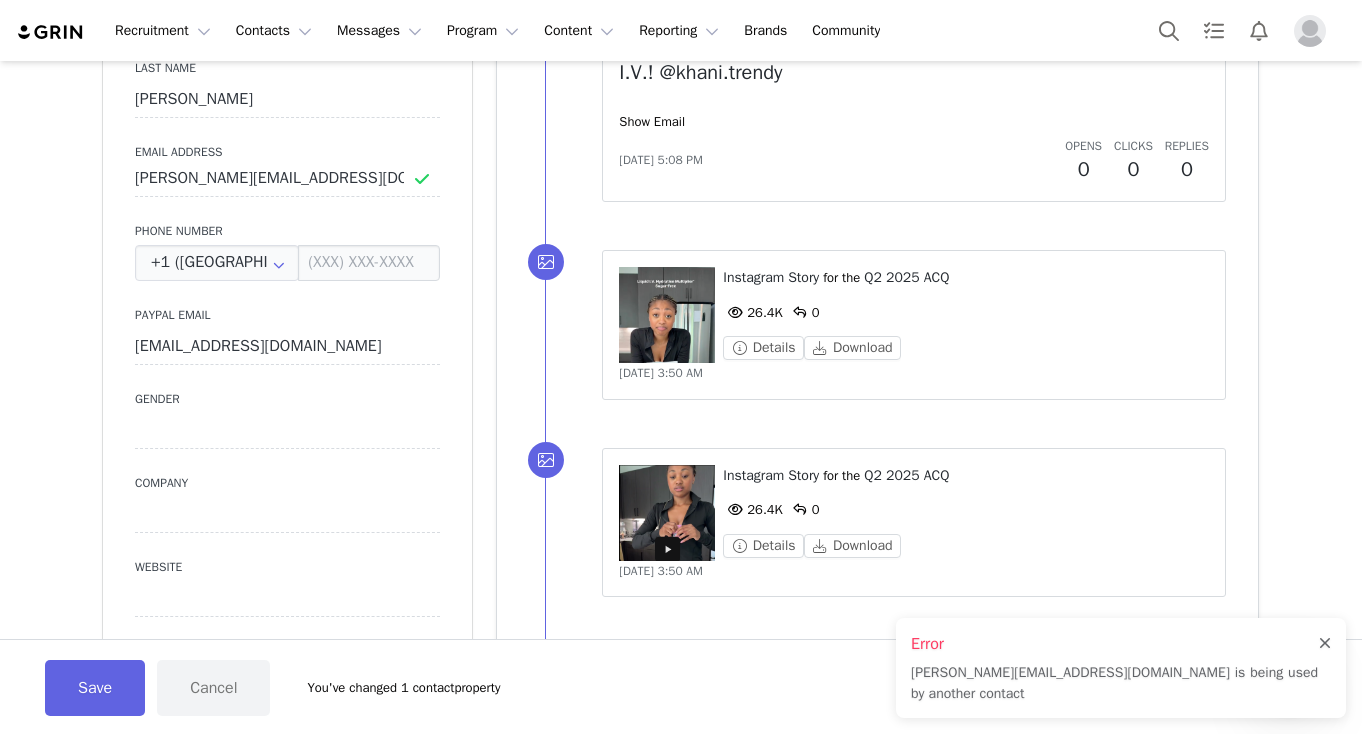 click at bounding box center [1325, 644] 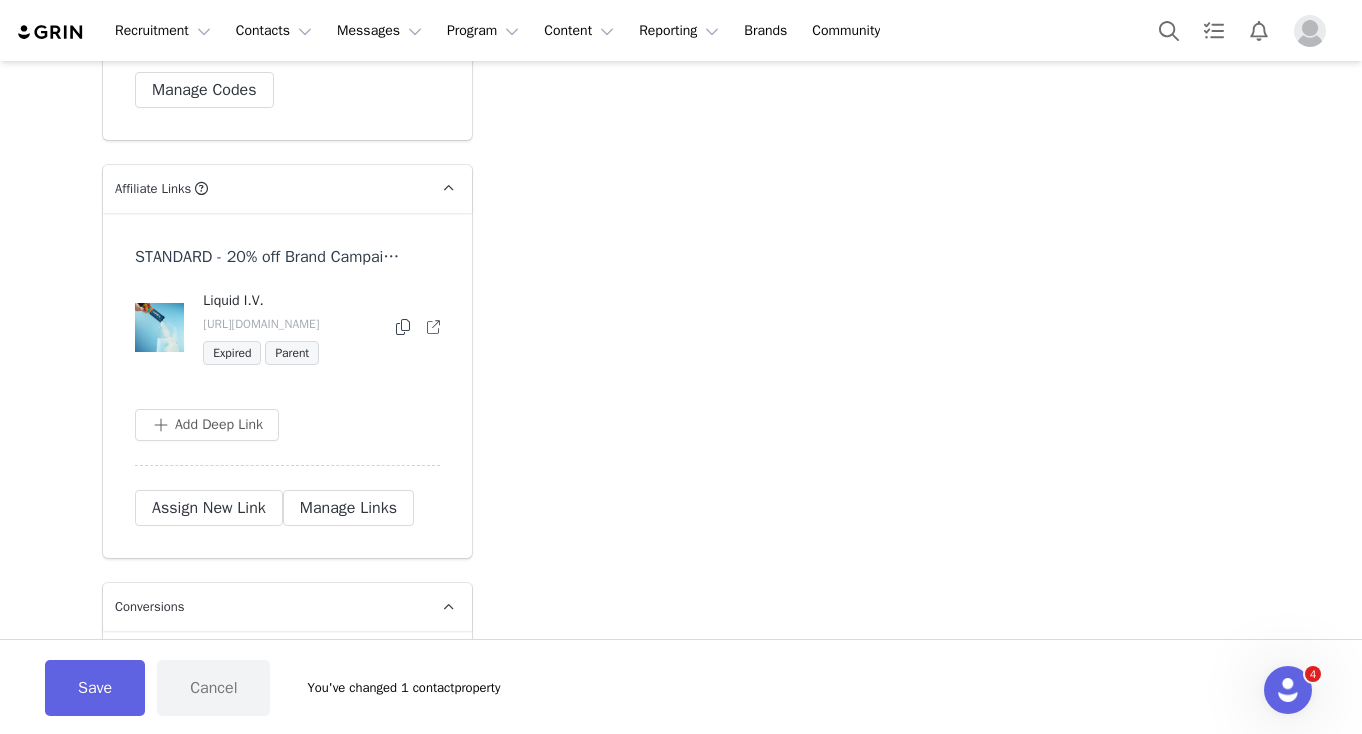 scroll, scrollTop: 5710, scrollLeft: 0, axis: vertical 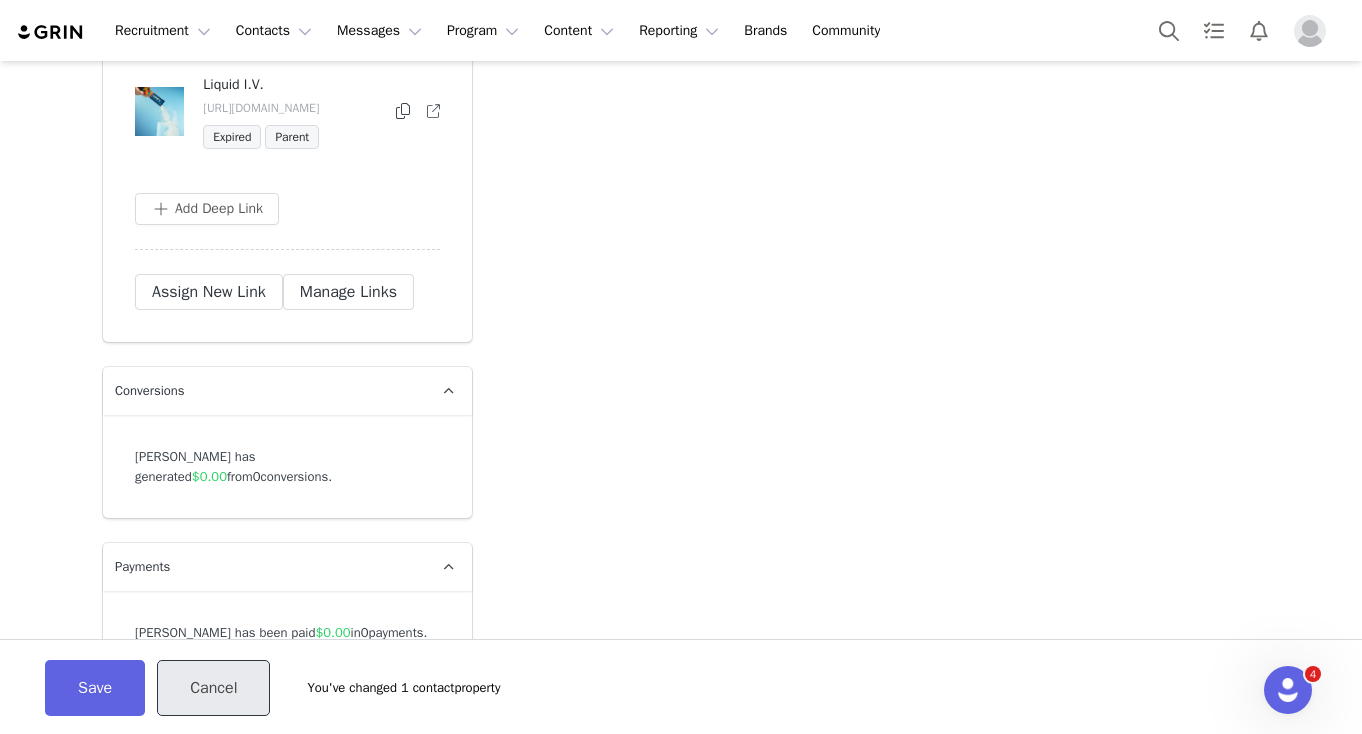 click on "Cancel" at bounding box center (213, 688) 